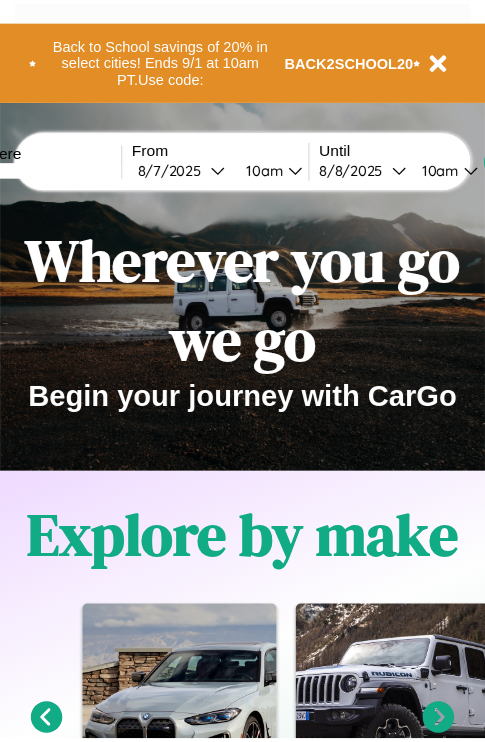 scroll, scrollTop: 0, scrollLeft: 0, axis: both 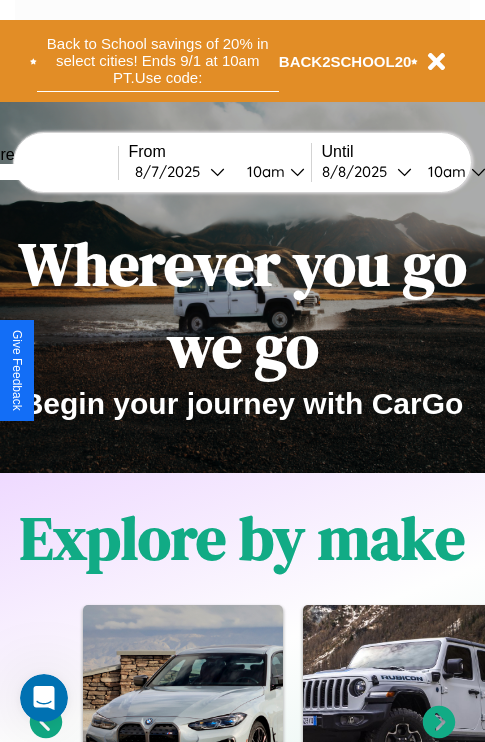click on "Back to School savings of 20% in select cities! Ends 9/1 at 10am PT.  Use code:" at bounding box center (158, 61) 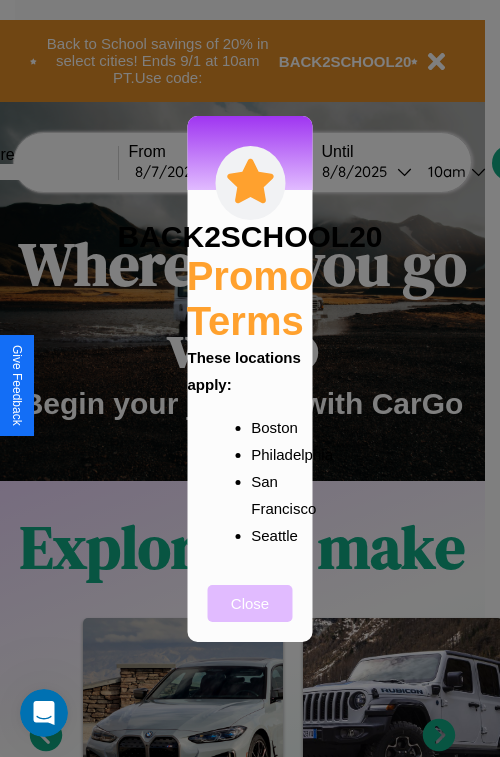 click on "Close" at bounding box center [250, 603] 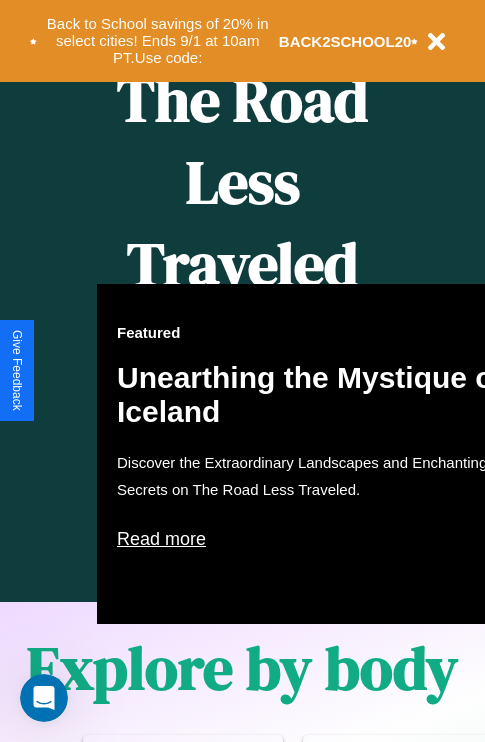 scroll, scrollTop: 1285, scrollLeft: 0, axis: vertical 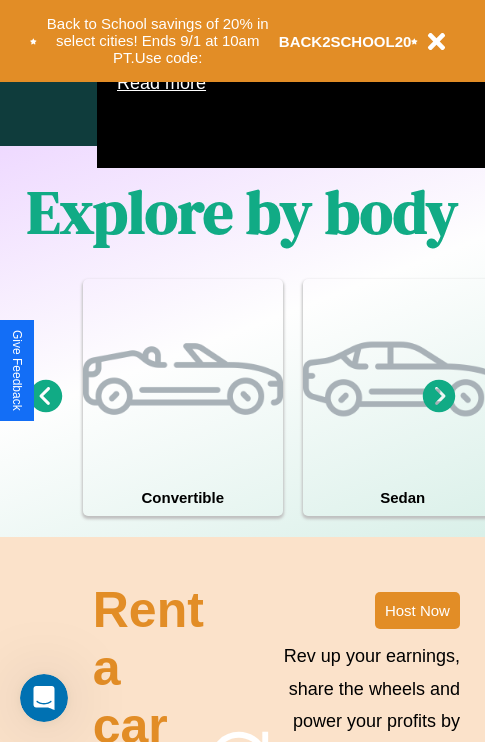 click 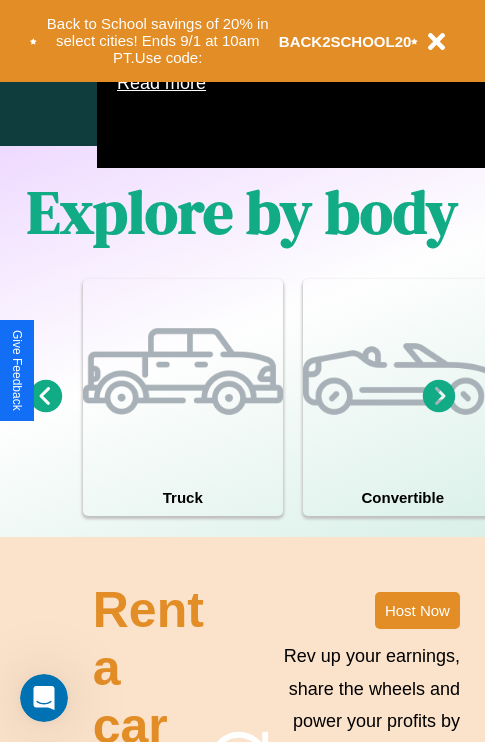 click 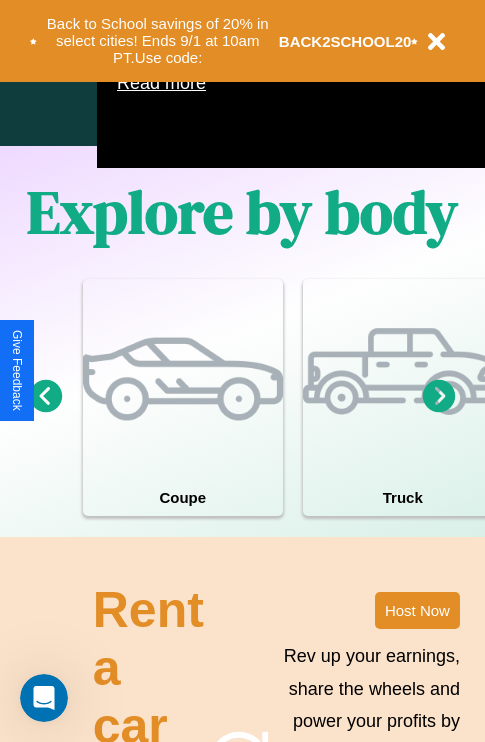 click 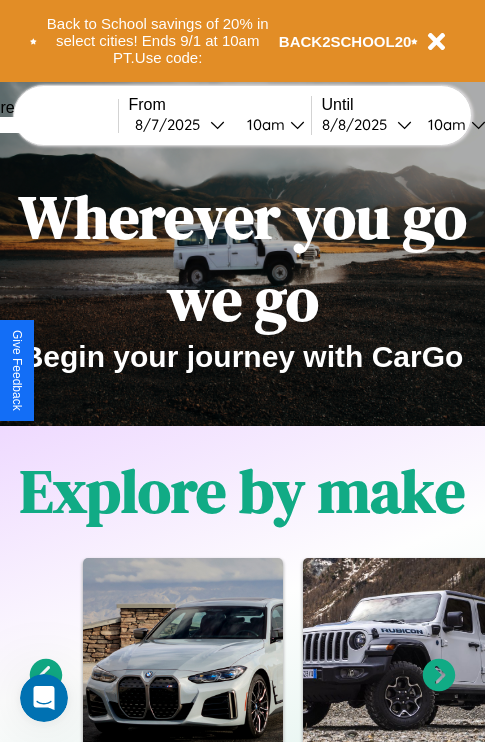 scroll, scrollTop: 0, scrollLeft: 0, axis: both 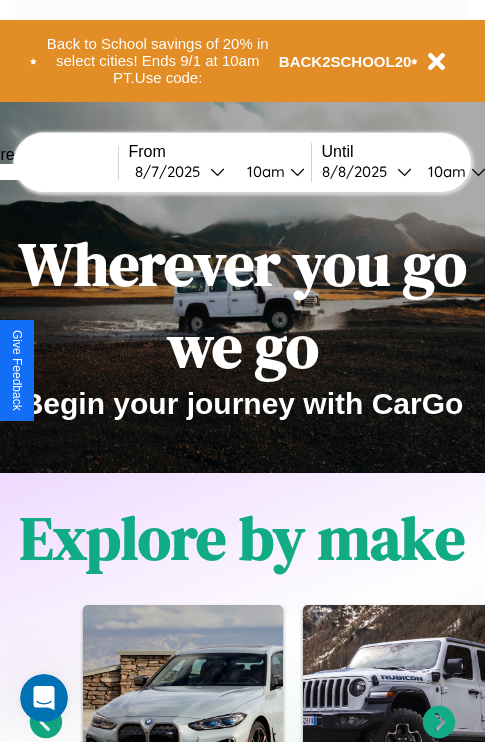 click at bounding box center (43, 172) 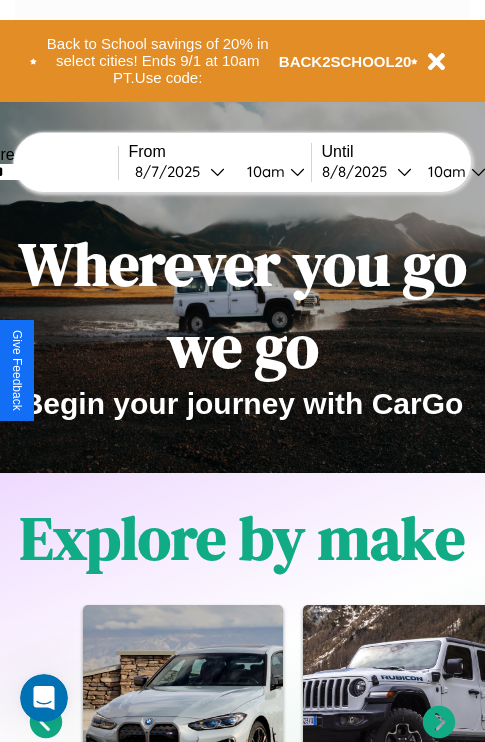 type on "******" 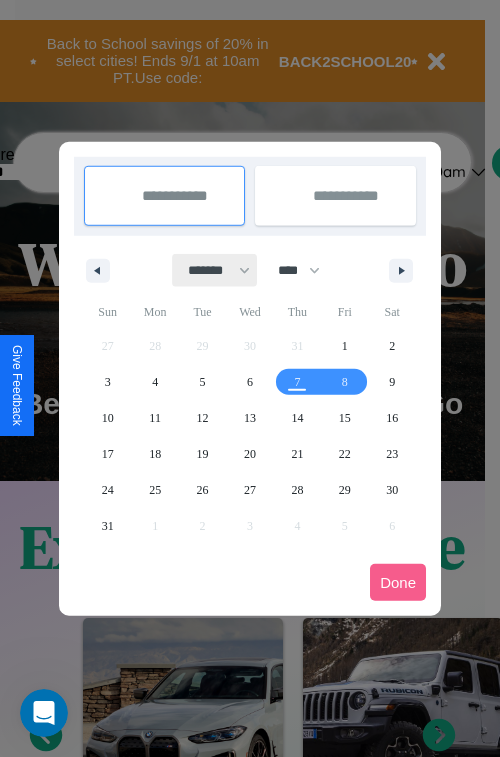 click on "******* ******** ***** ***** *** **** **** ****** ********* ******* ******** ********" at bounding box center [215, 270] 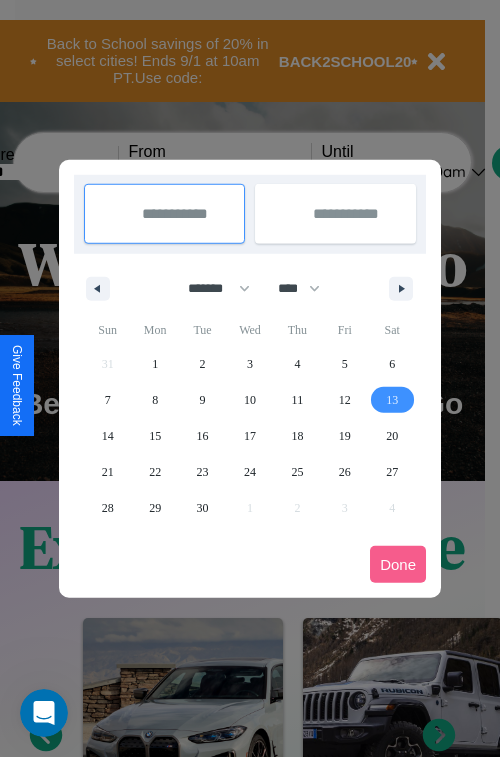 click on "13" at bounding box center (392, 400) 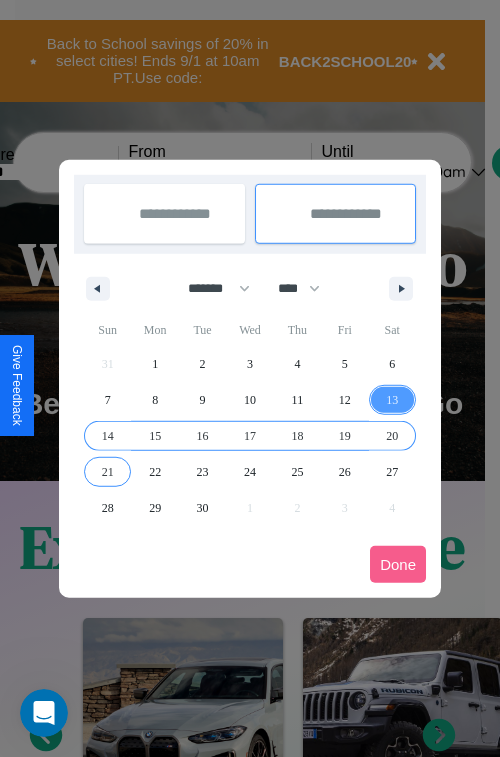 click on "21" at bounding box center [108, 472] 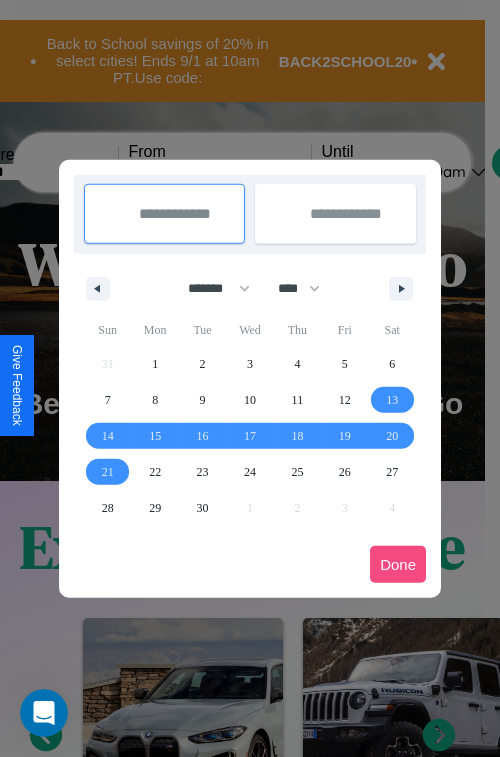 click on "Done" at bounding box center [398, 564] 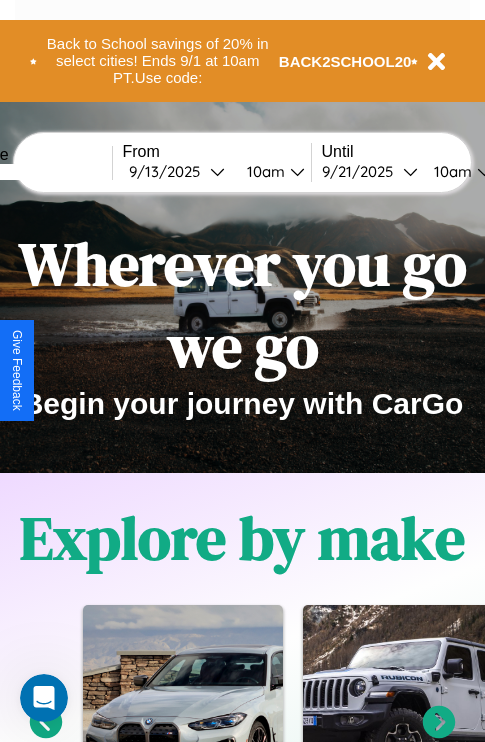 scroll, scrollTop: 0, scrollLeft: 74, axis: horizontal 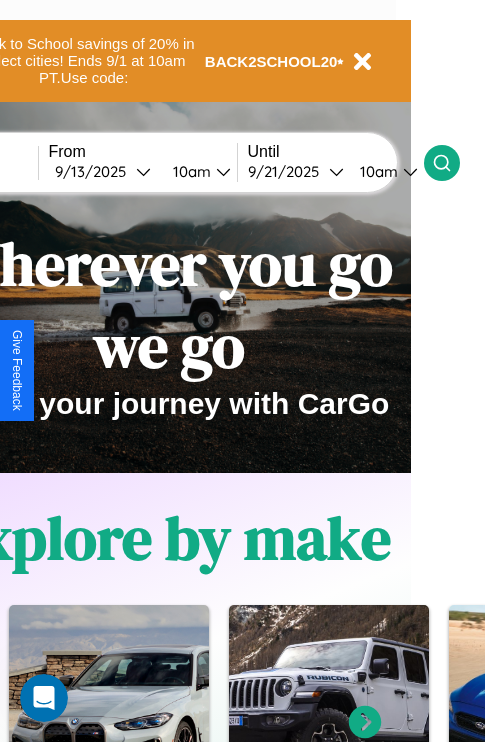 click 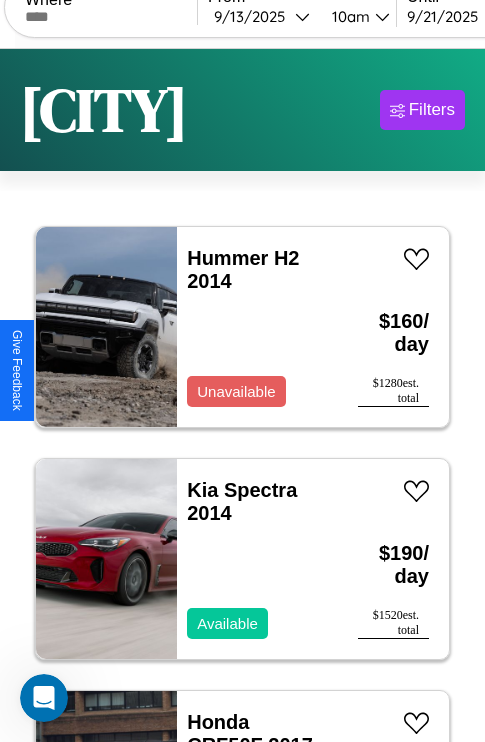 scroll, scrollTop: 95, scrollLeft: 0, axis: vertical 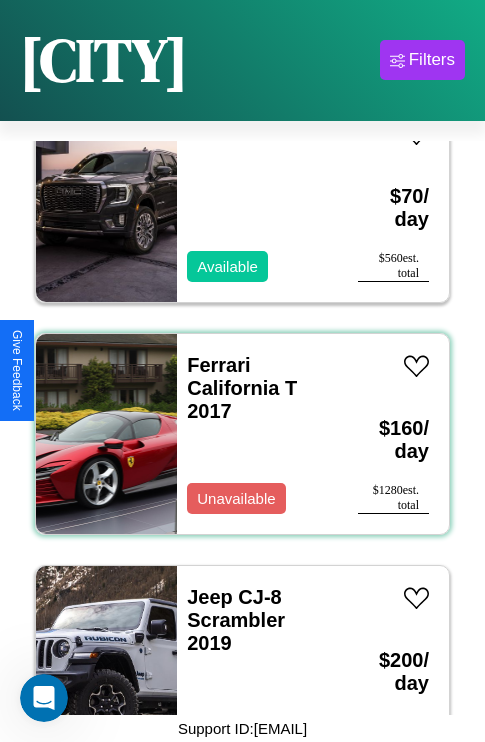 click on "Ferrari   California T   2017 Unavailable" at bounding box center [257, 434] 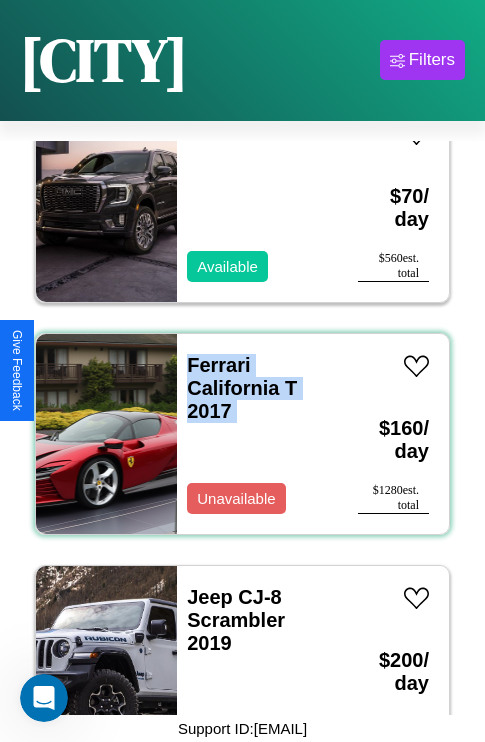 click on "Ferrari   California T   2017 Unavailable" at bounding box center [257, 434] 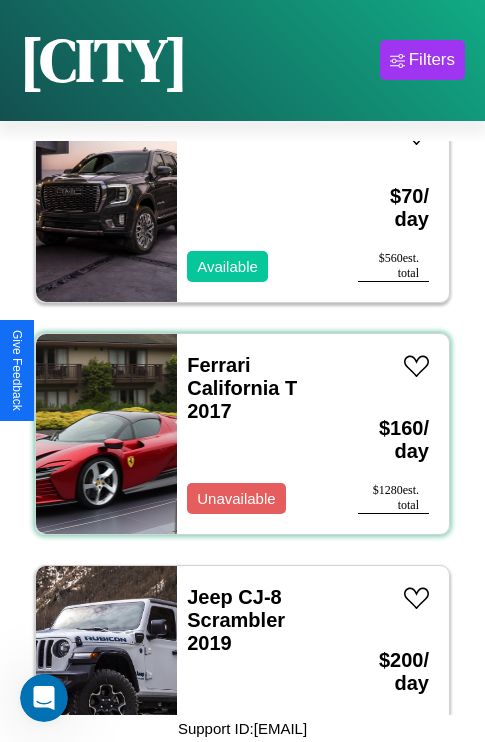 click on "Ferrari   California T   2017 Unavailable" at bounding box center [257, 434] 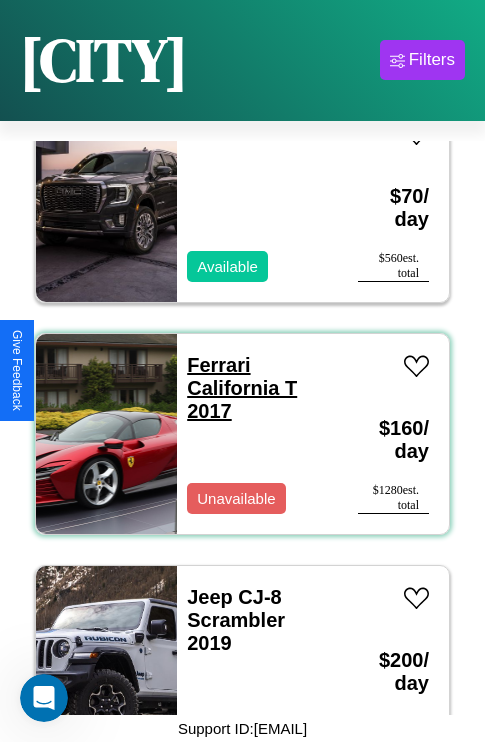 click on "Ferrari   California T   2017" at bounding box center (242, 388) 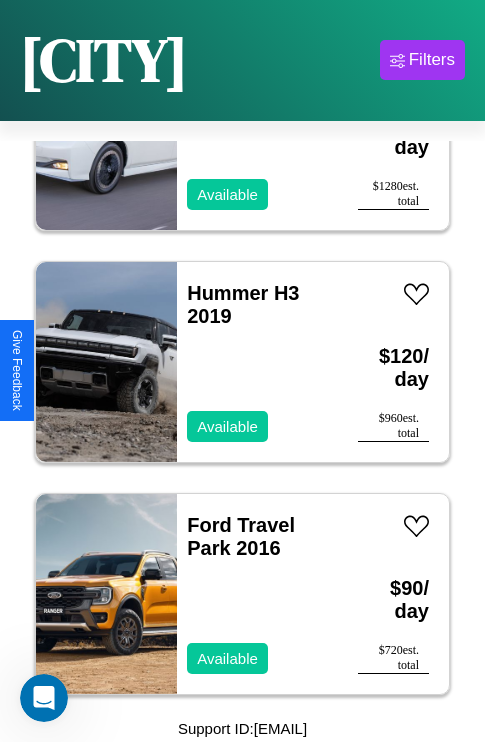 scroll, scrollTop: 539, scrollLeft: 0, axis: vertical 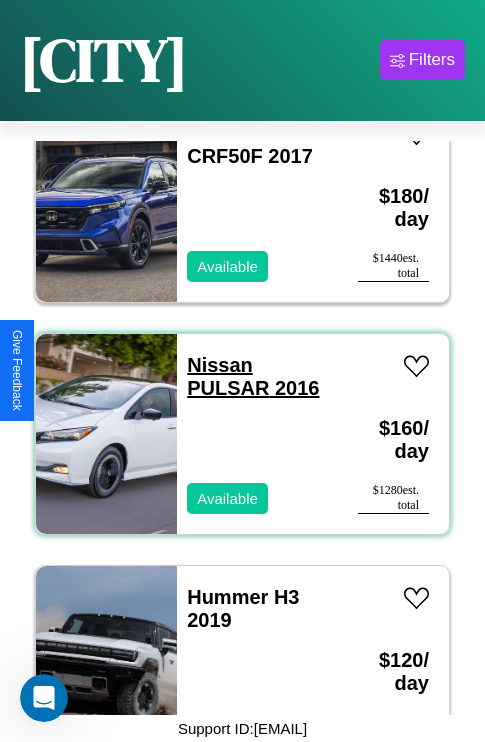 click on "Nissan   PULSAR   2016" at bounding box center [253, 376] 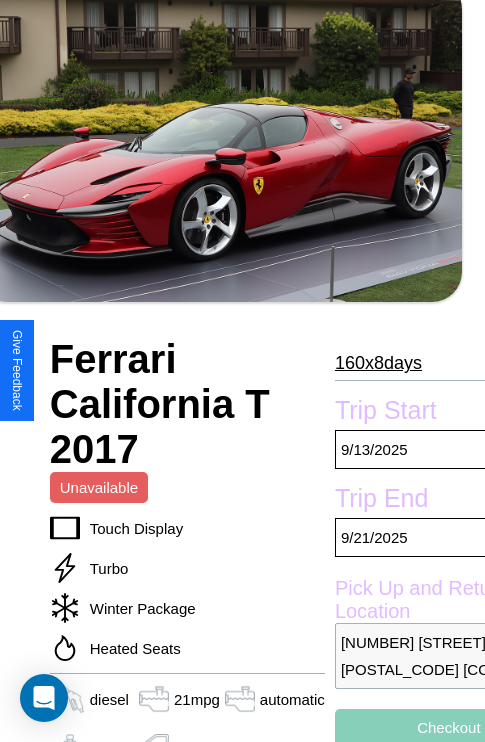 scroll, scrollTop: 387, scrollLeft: 88, axis: both 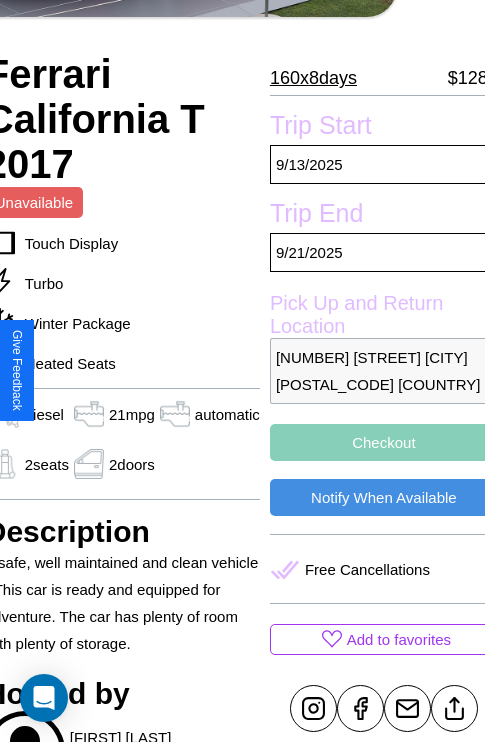 click on "4636 Cedar Street  Prague  63145 Czech Republic" at bounding box center [384, 371] 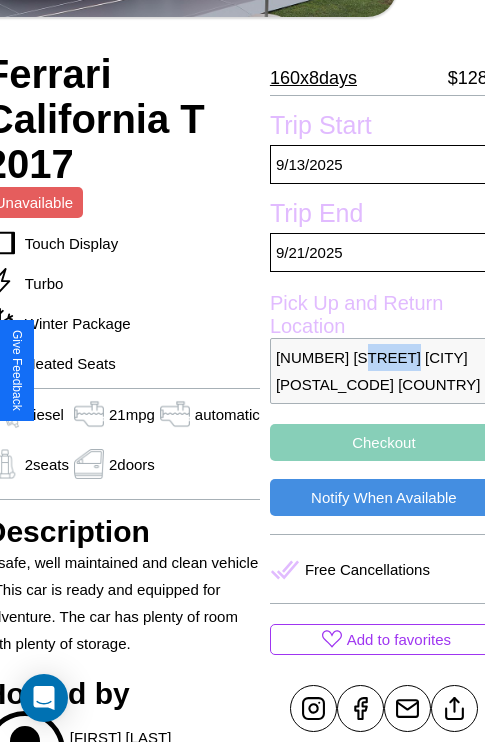 click on "4636 Cedar Street  Prague  63145 Czech Republic" at bounding box center [384, 371] 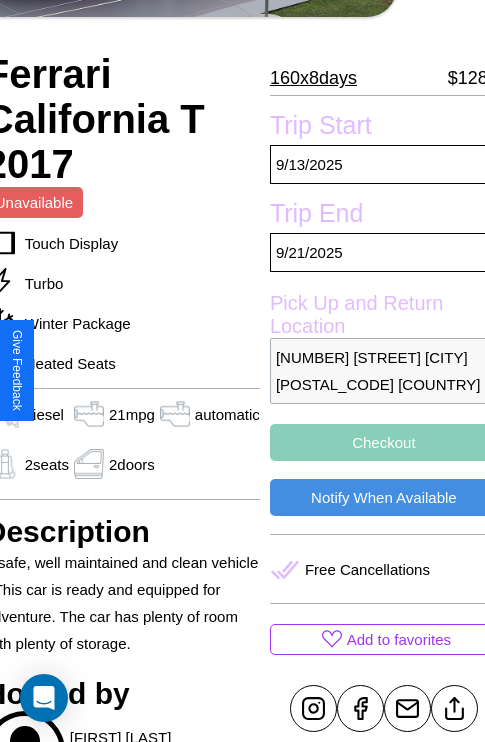 click on "4636 Cedar Street  Prague  63145 Czech Republic" at bounding box center [384, 371] 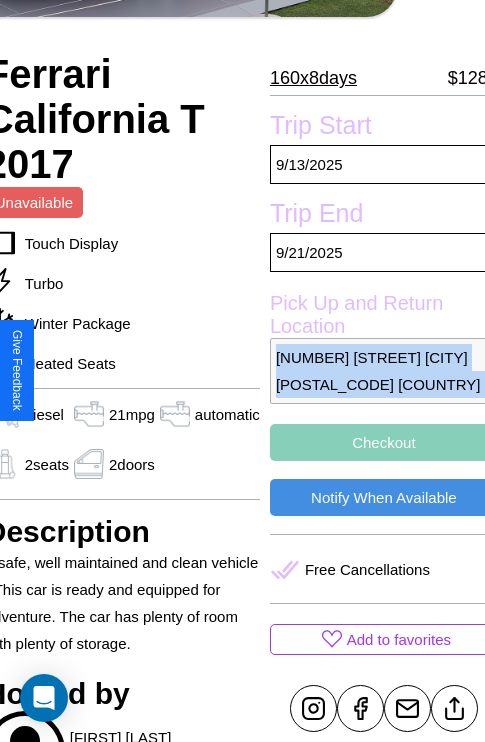 click on "4636 Cedar Street  Prague  63145 Czech Republic" at bounding box center [384, 371] 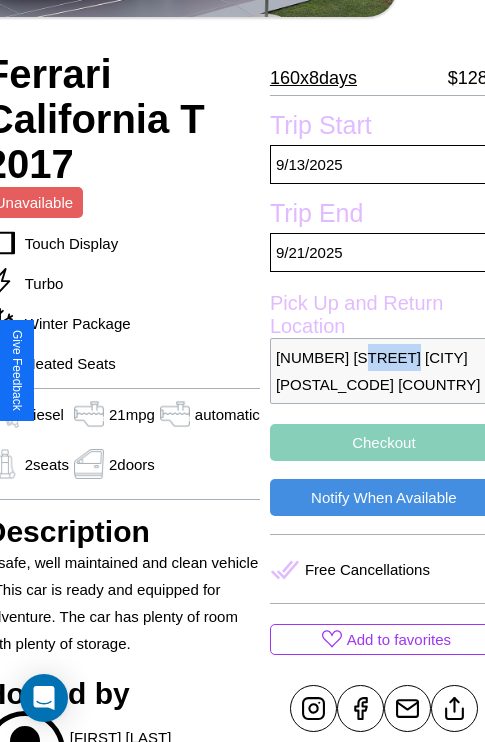 click on "4636 Cedar Street  Prague  63145 Czech Republic" at bounding box center [384, 371] 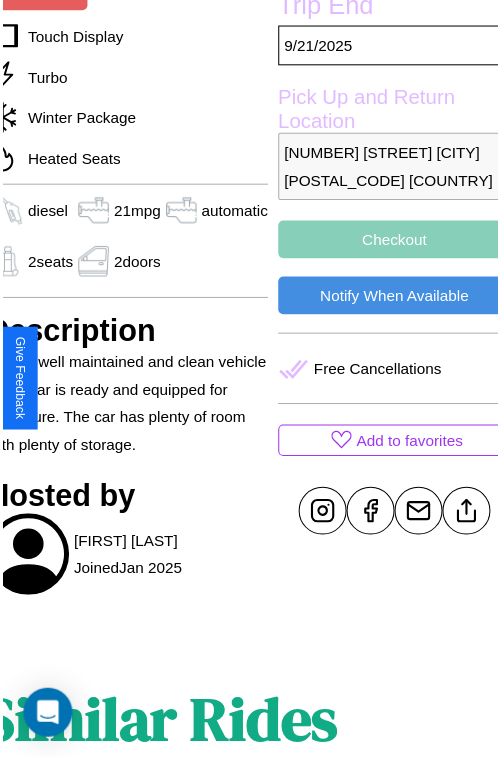 scroll, scrollTop: 655, scrollLeft: 88, axis: both 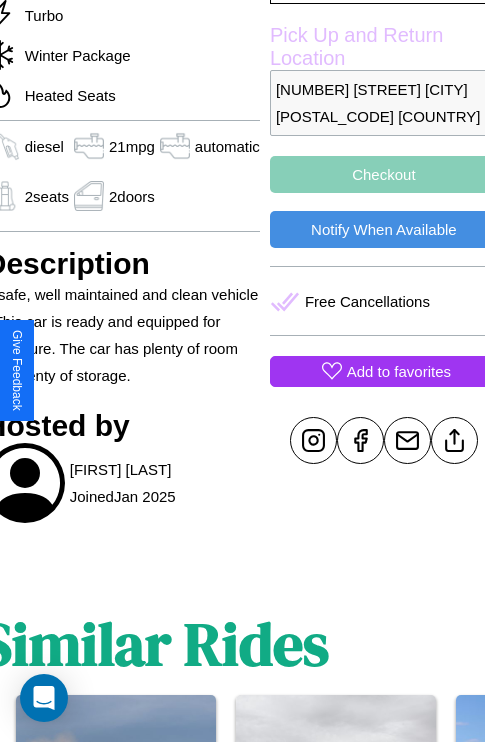 click on "Add to favorites" at bounding box center [399, 371] 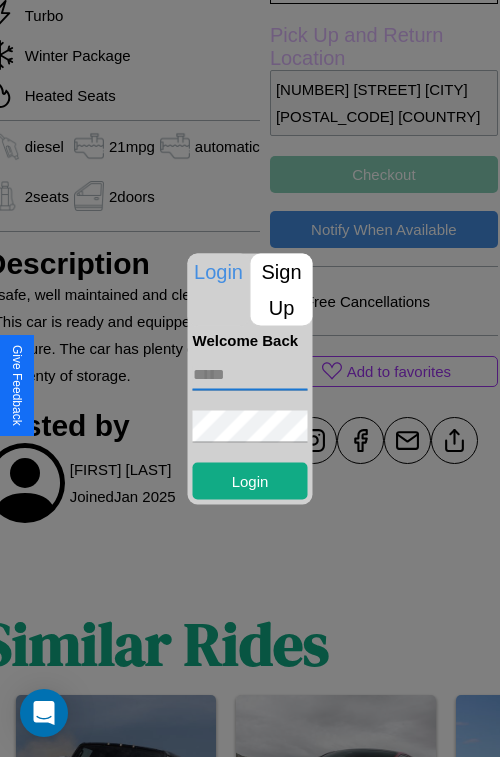click at bounding box center (250, 374) 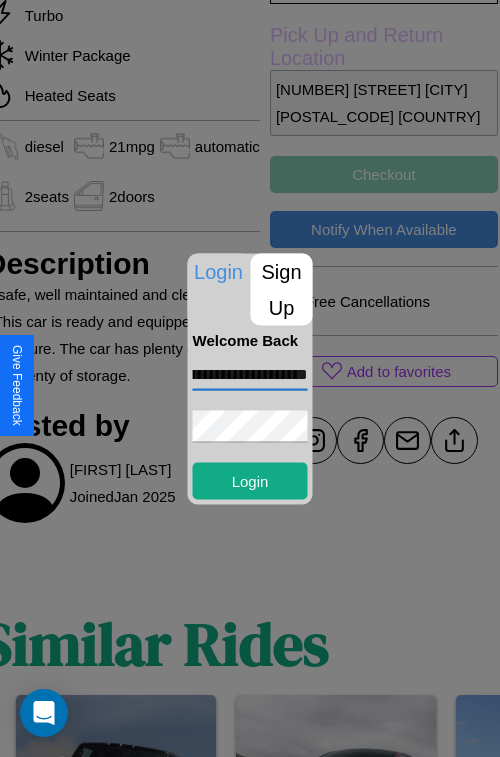scroll, scrollTop: 0, scrollLeft: 85, axis: horizontal 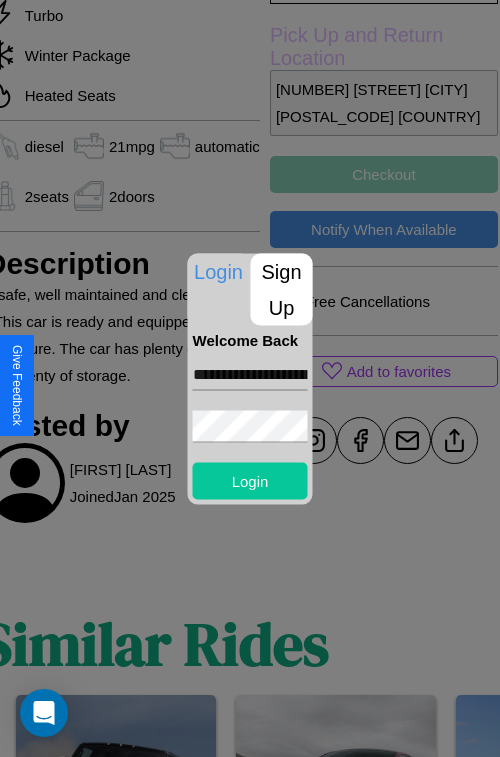 click on "Login" at bounding box center (250, 480) 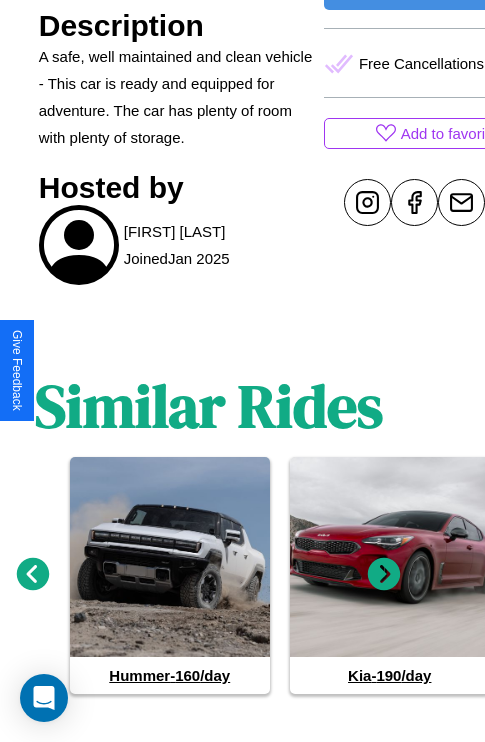 scroll, scrollTop: 912, scrollLeft: 30, axis: both 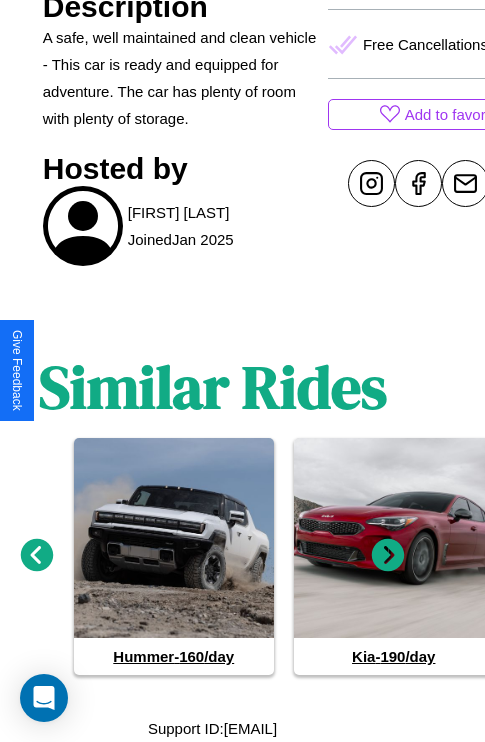 click 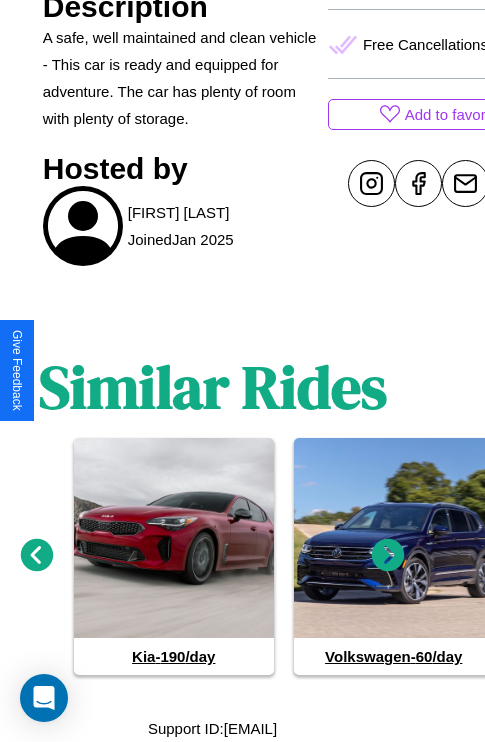 click 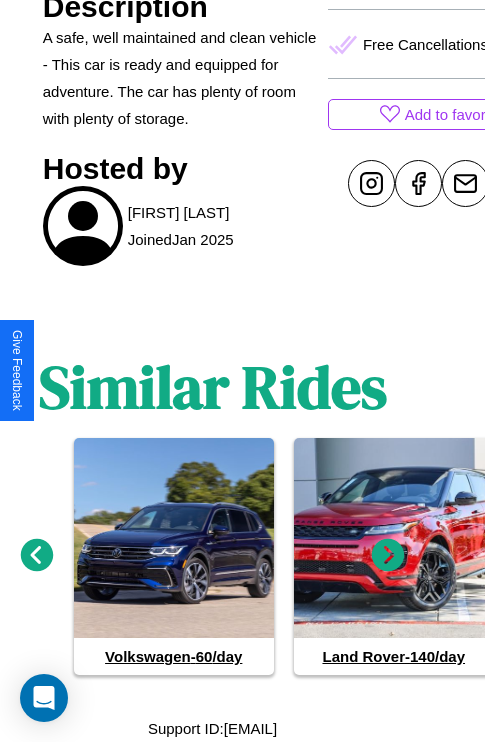 click 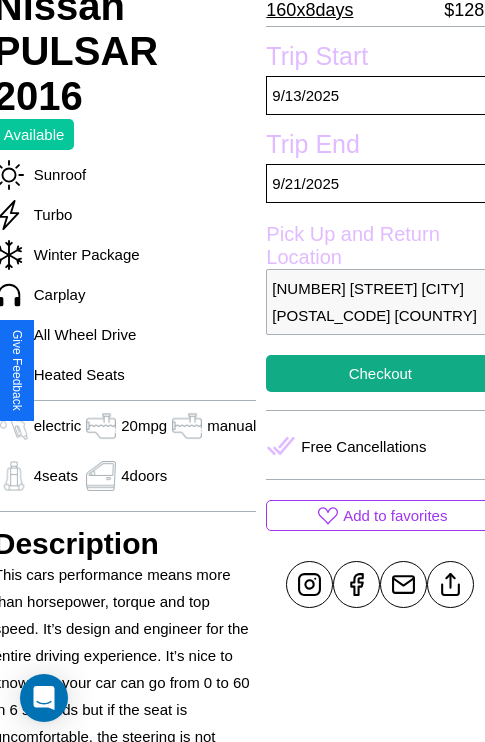 scroll, scrollTop: 498, scrollLeft: 80, axis: both 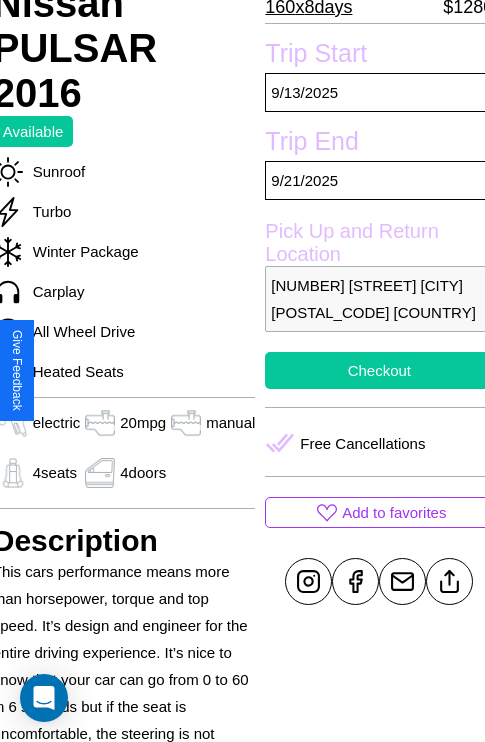 click on "Checkout" at bounding box center [379, 370] 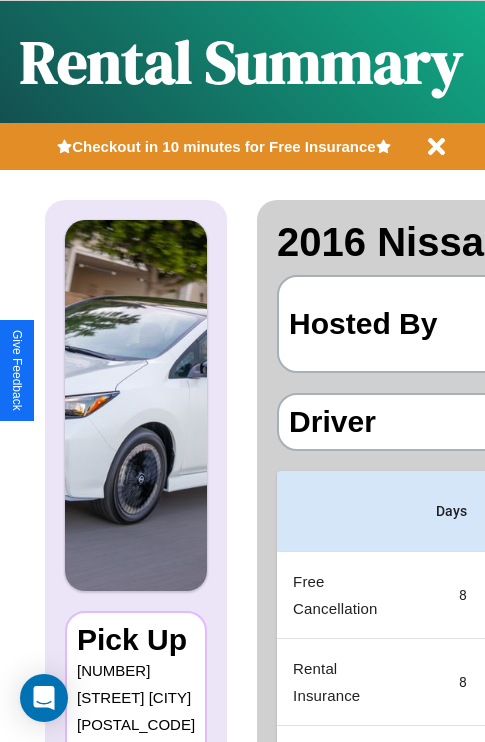 scroll, scrollTop: 0, scrollLeft: 378, axis: horizontal 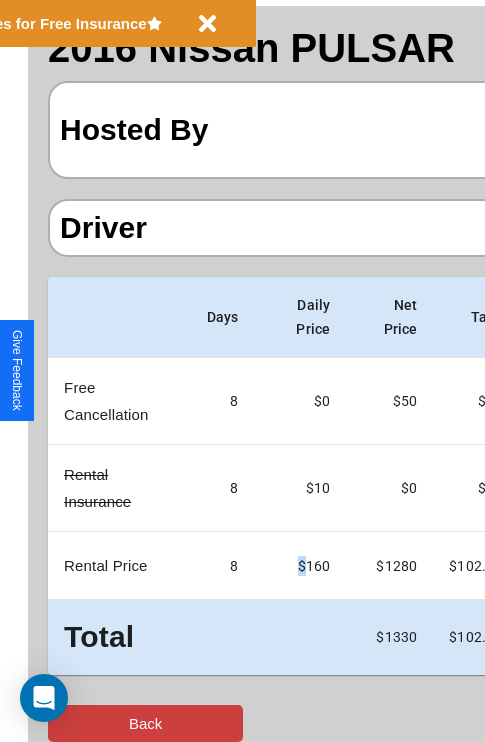 click on "Back" at bounding box center [145, 723] 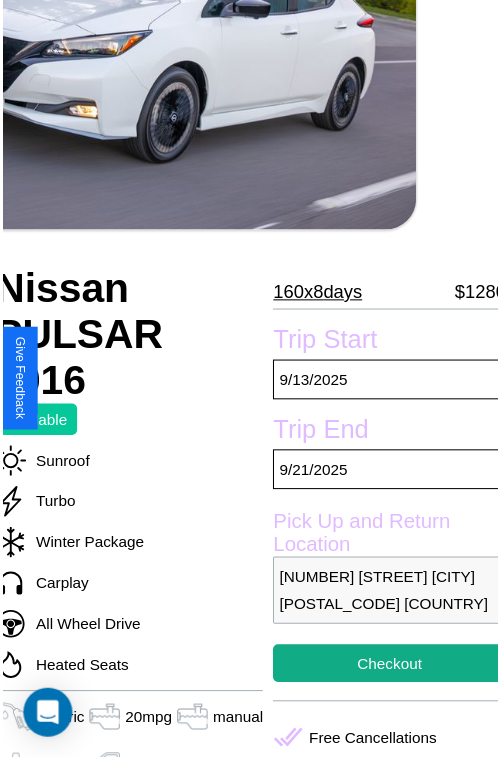 scroll, scrollTop: 220, scrollLeft: 80, axis: both 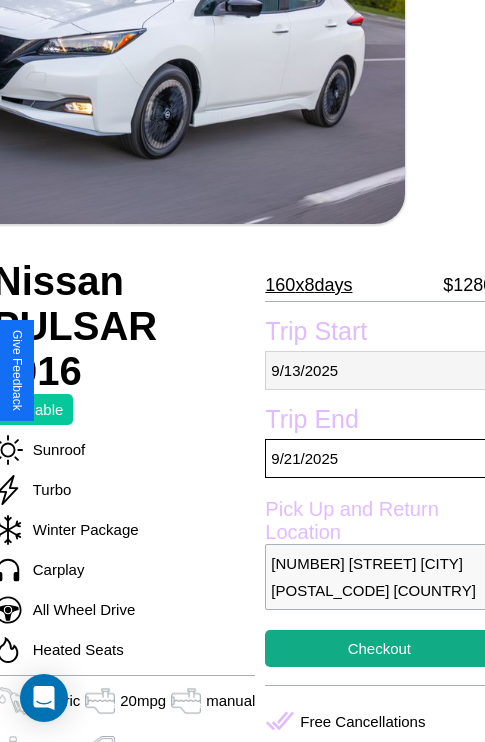 click on "[MONTH] / [DAY] / [YEAR]" at bounding box center (379, 370) 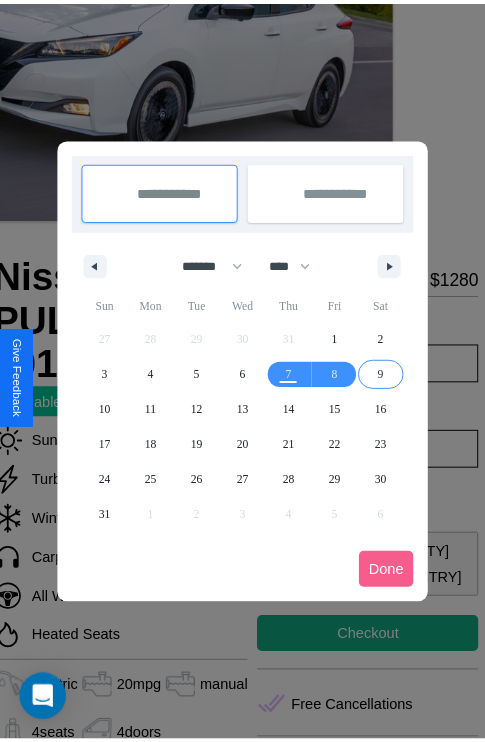 scroll, scrollTop: 0, scrollLeft: 80, axis: horizontal 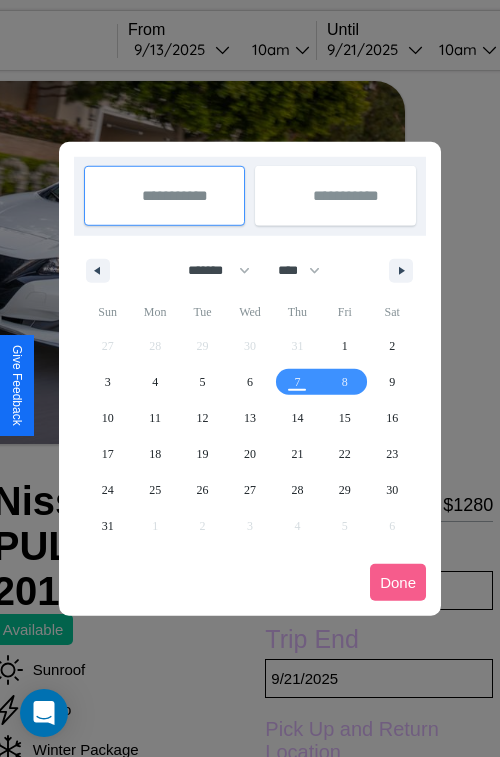 click at bounding box center [250, 378] 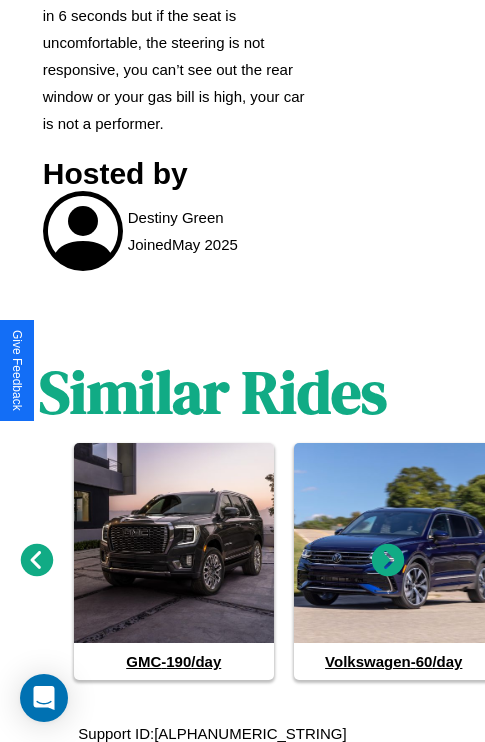 scroll, scrollTop: 1194, scrollLeft: 30, axis: both 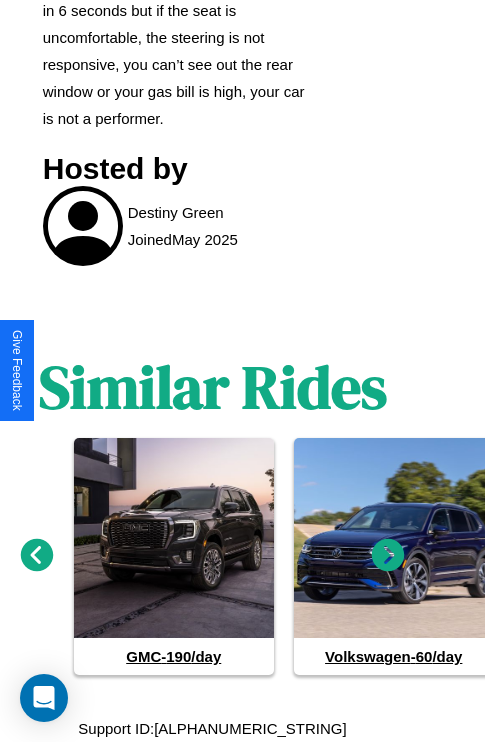 click 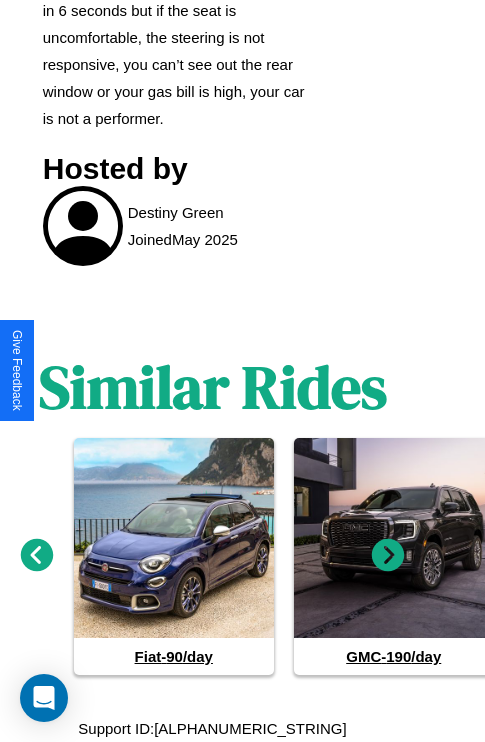 click 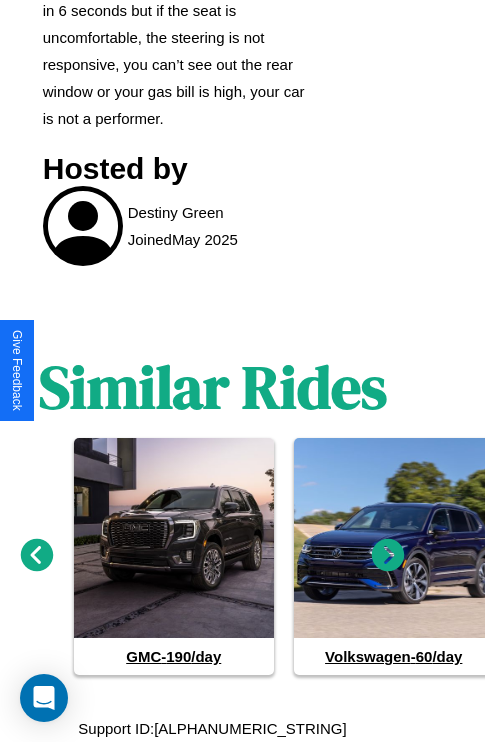 click 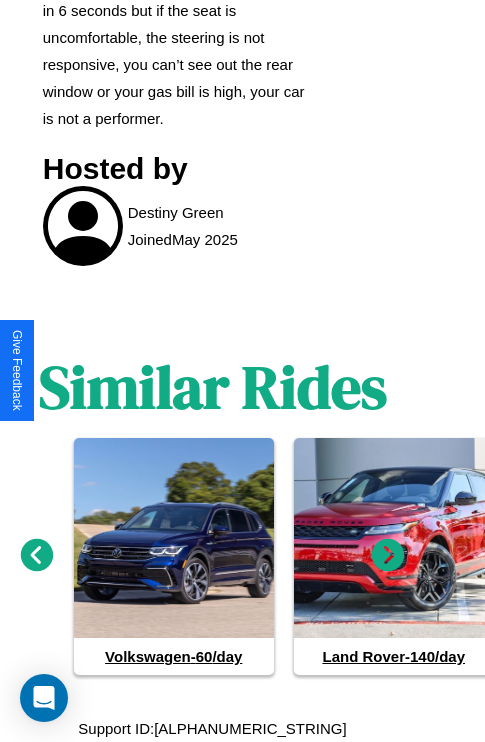 click 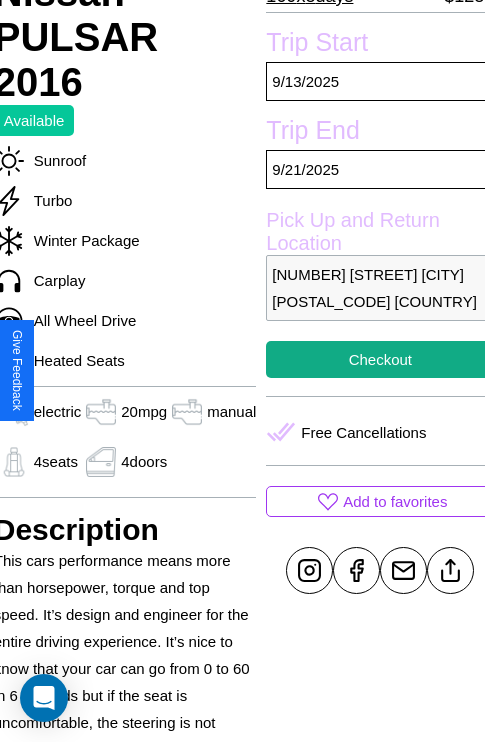 scroll, scrollTop: 498, scrollLeft: 80, axis: both 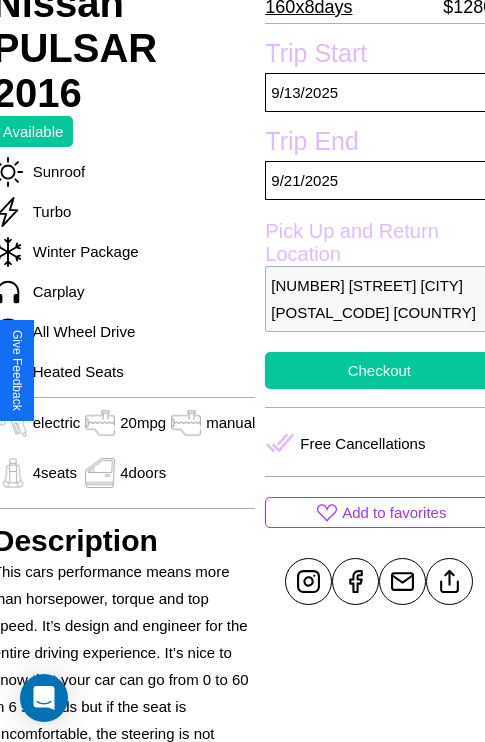 click on "Checkout" at bounding box center [379, 370] 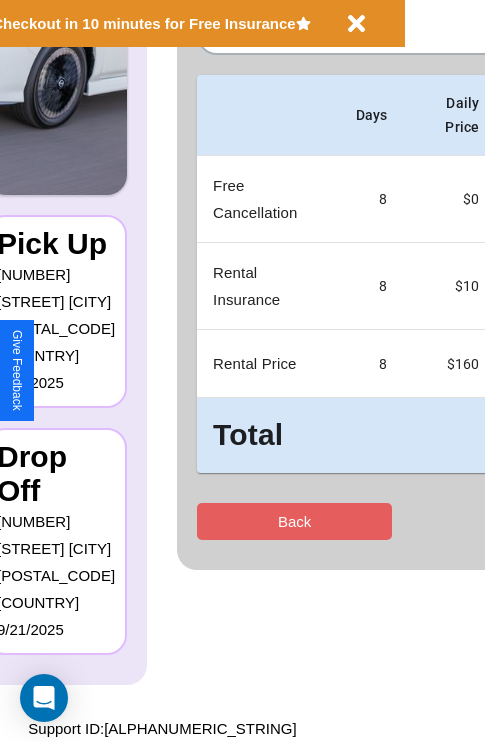 scroll, scrollTop: 0, scrollLeft: 0, axis: both 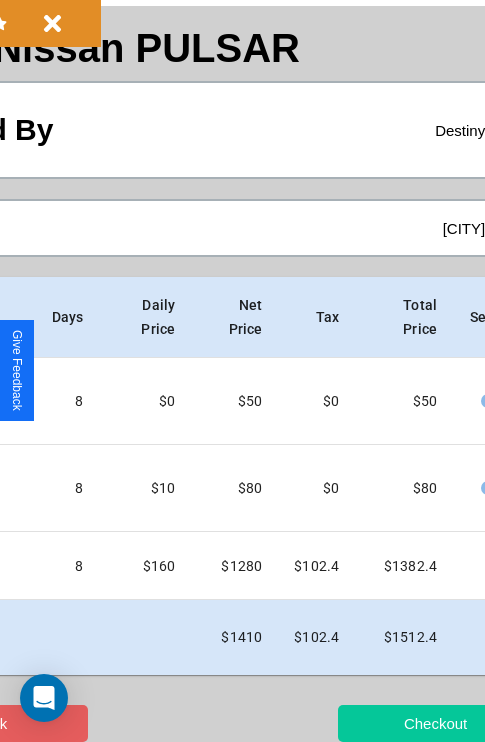 click on "Checkout" at bounding box center (435, 723) 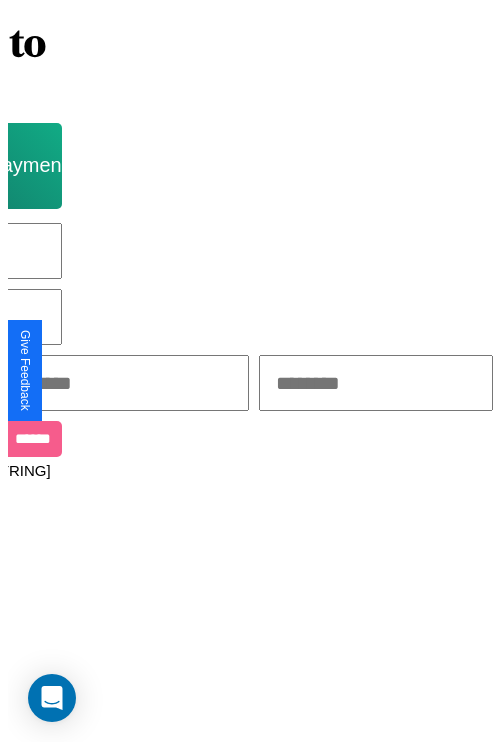 scroll, scrollTop: 0, scrollLeft: 0, axis: both 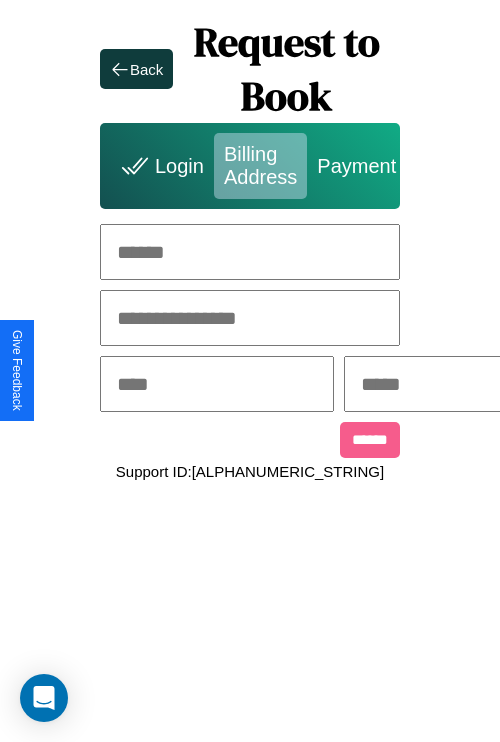 click at bounding box center (250, 252) 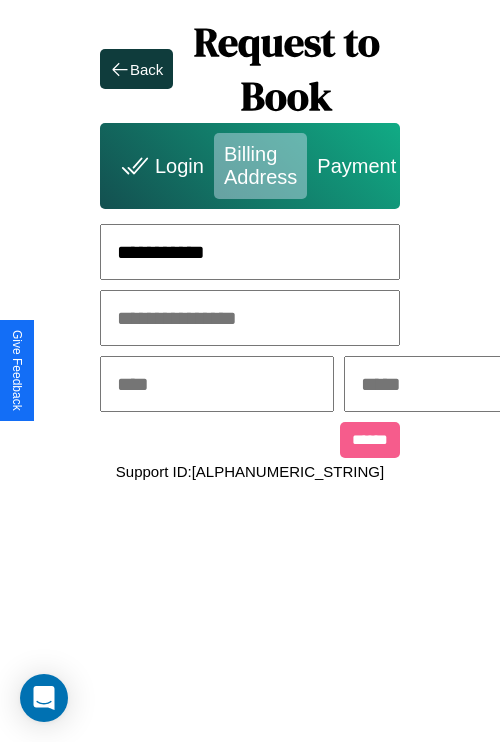 type on "**********" 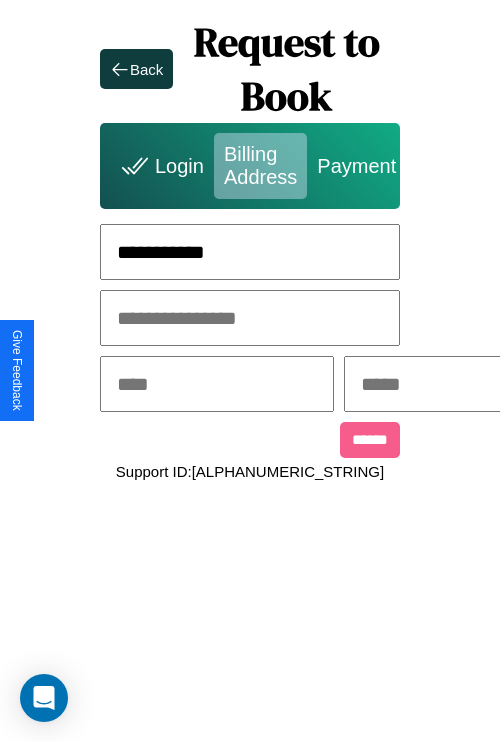 click at bounding box center (217, 384) 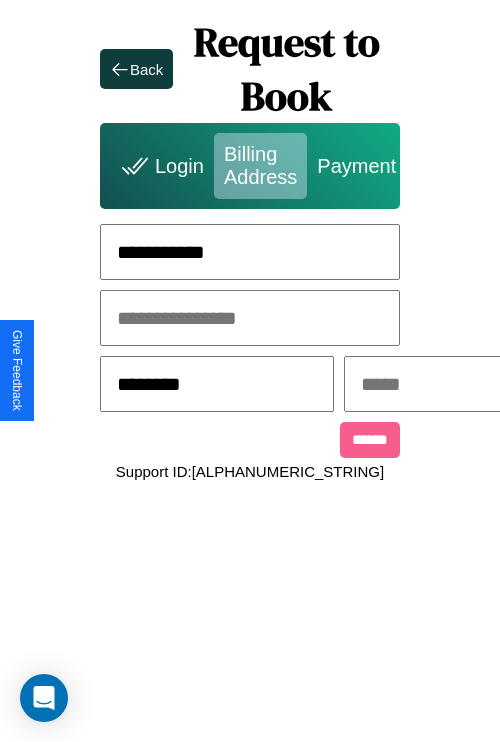 type on "********" 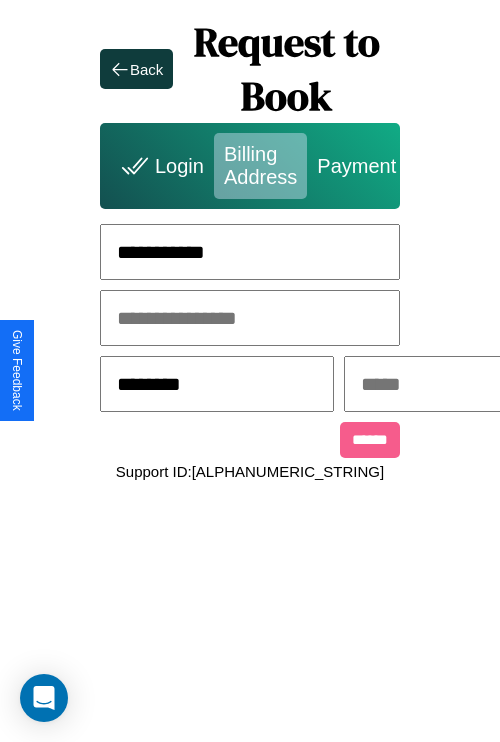 click at bounding box center (461, 384) 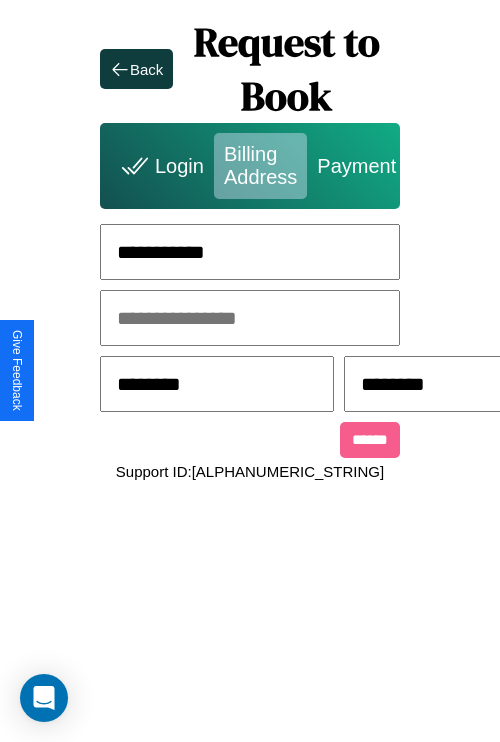 scroll, scrollTop: 0, scrollLeft: 517, axis: horizontal 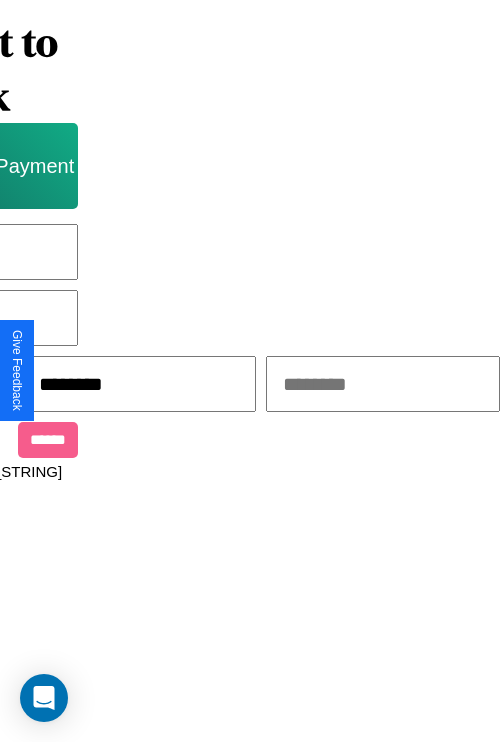 type on "********" 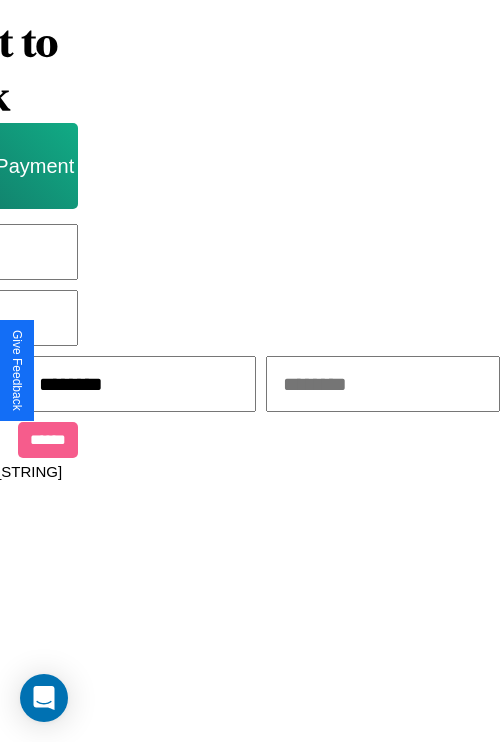 click at bounding box center [383, 384] 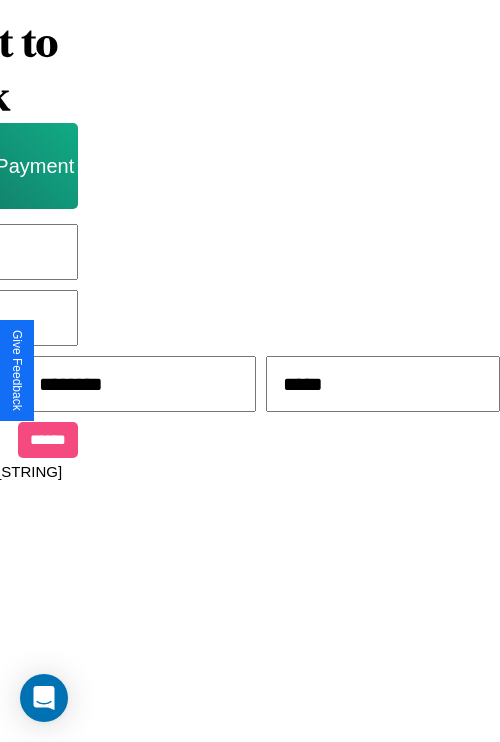 type on "*****" 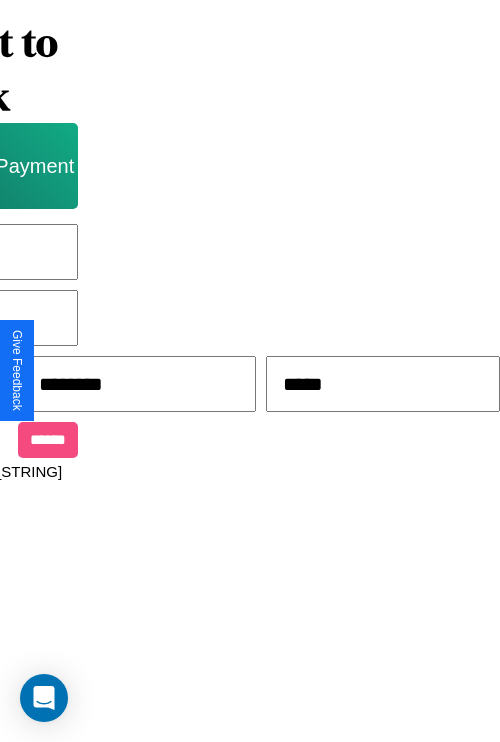 click on "******" at bounding box center (48, 440) 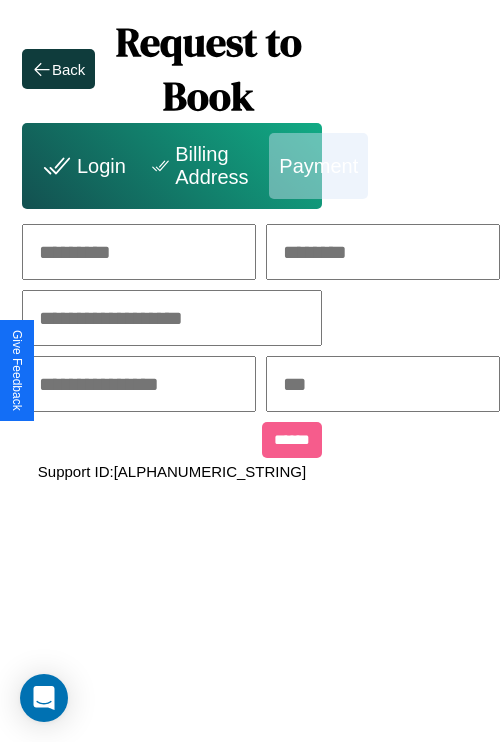 scroll, scrollTop: 0, scrollLeft: 208, axis: horizontal 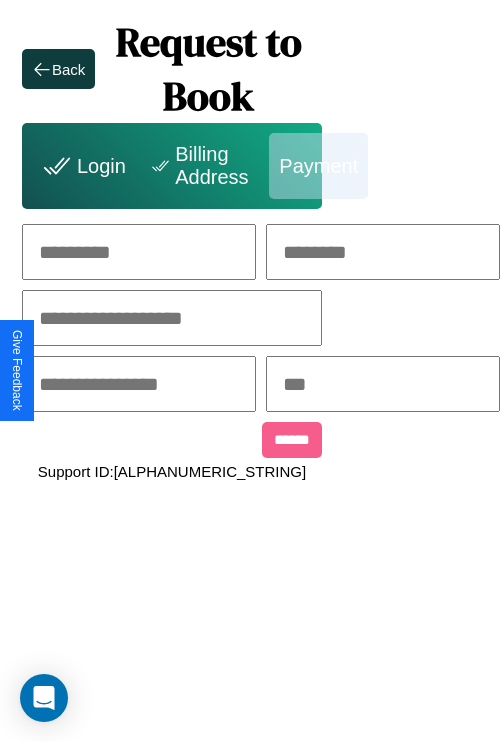 click at bounding box center (139, 252) 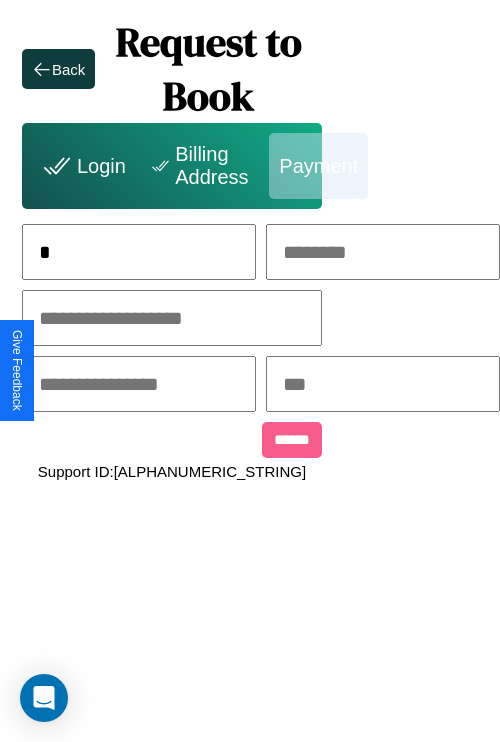 scroll, scrollTop: 0, scrollLeft: 133, axis: horizontal 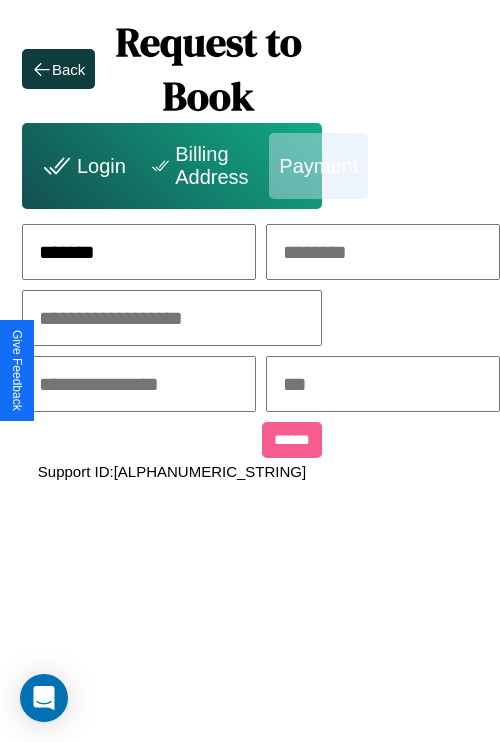 type on "*******" 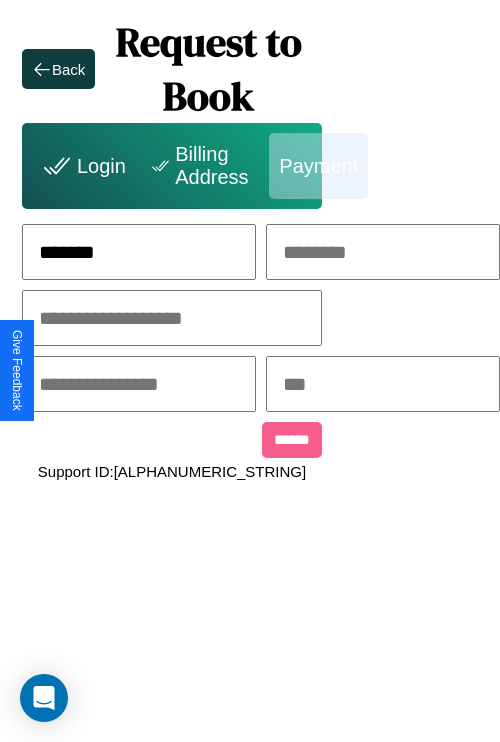 click at bounding box center (383, 252) 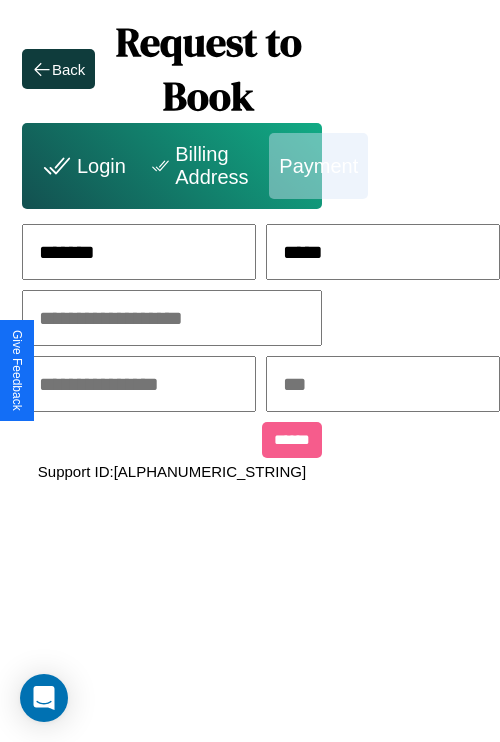 type on "*****" 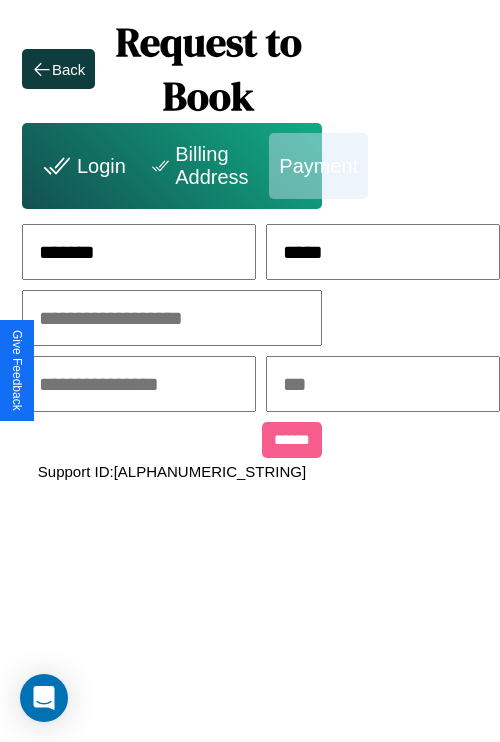 click at bounding box center [172, 318] 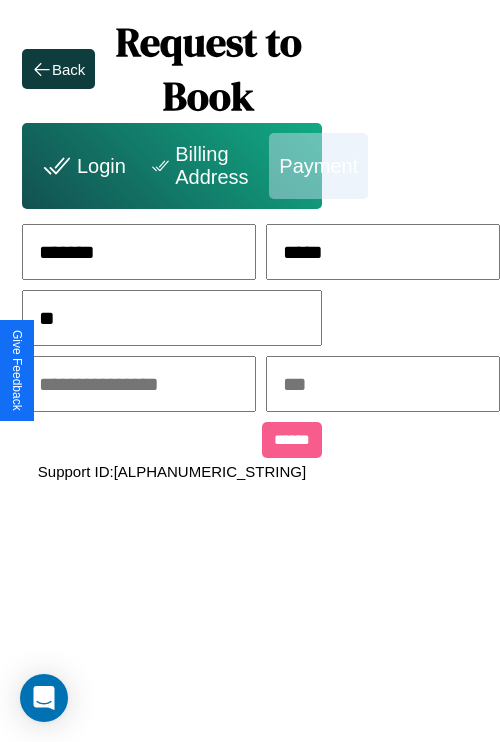 scroll, scrollTop: 0, scrollLeft: 128, axis: horizontal 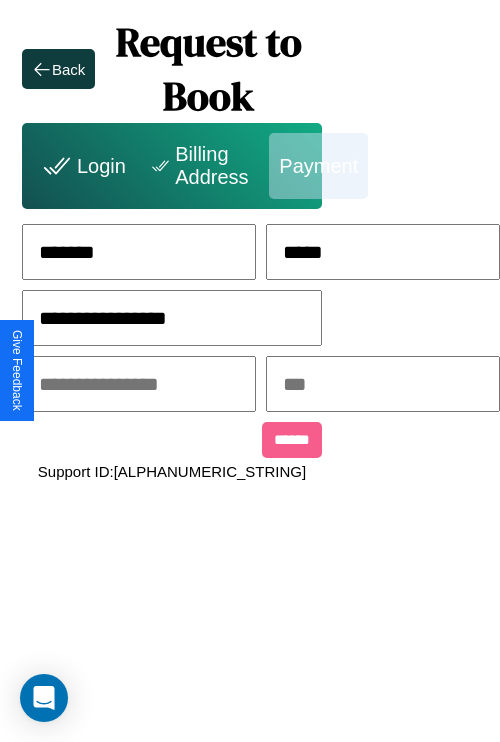 type on "**********" 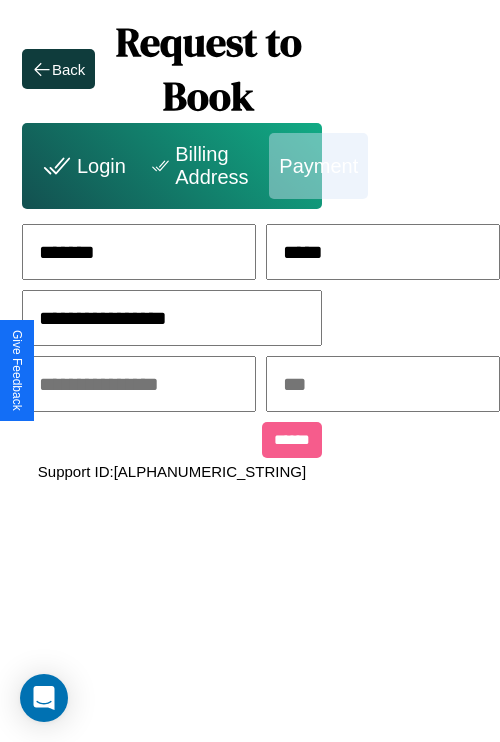 click at bounding box center (139, 384) 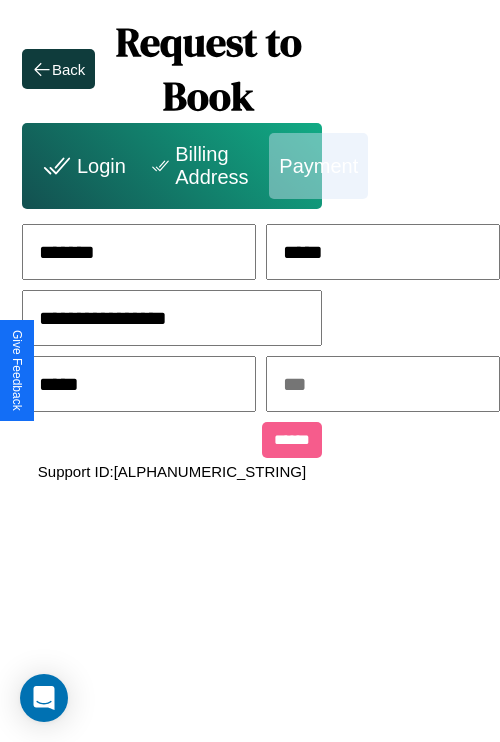 type on "*****" 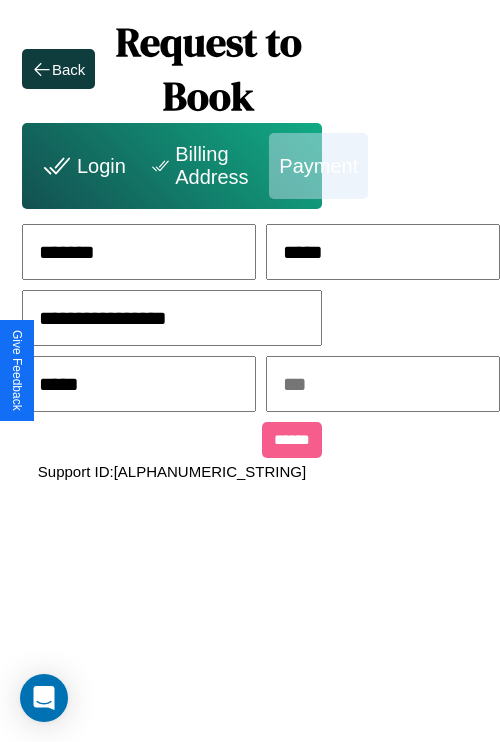 click at bounding box center [383, 384] 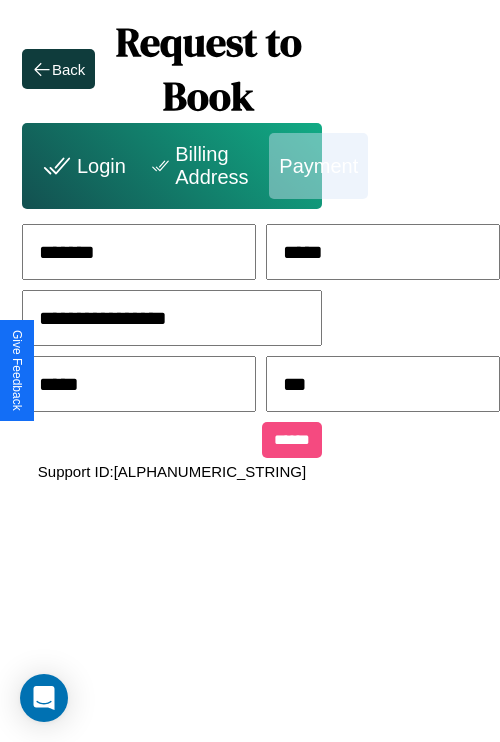 type on "***" 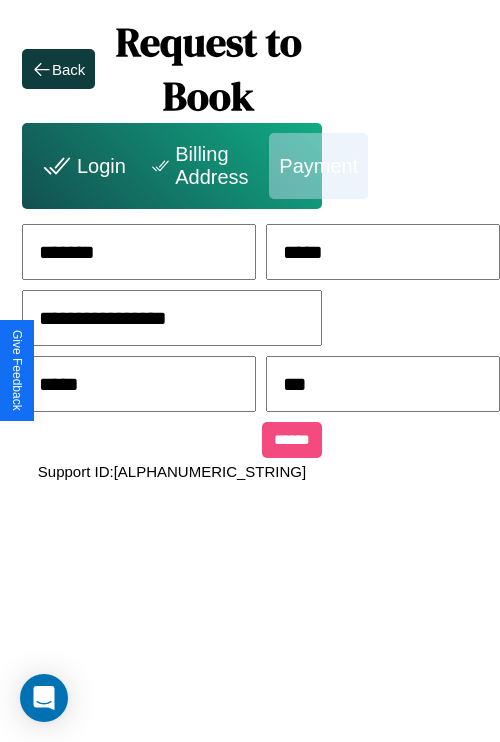 click on "******" at bounding box center (292, 440) 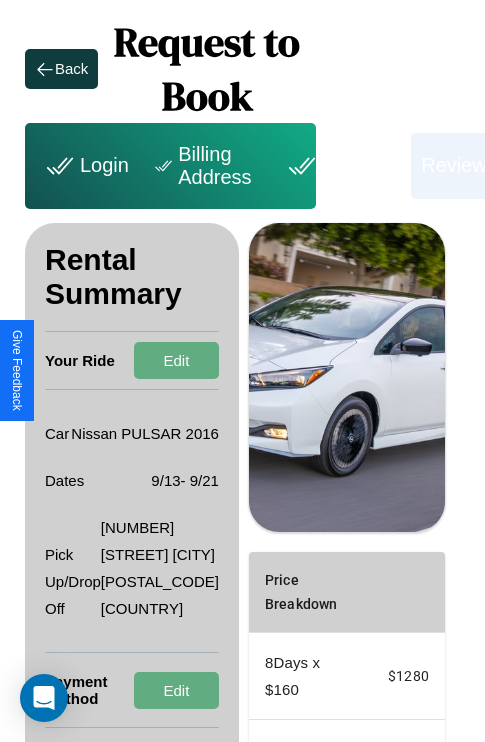 scroll, scrollTop: 328, scrollLeft: 72, axis: both 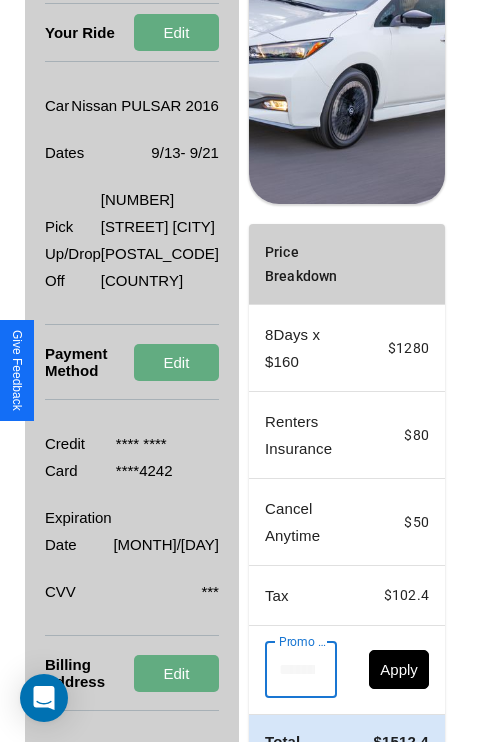 click on "Promo Code" at bounding box center [290, 670] 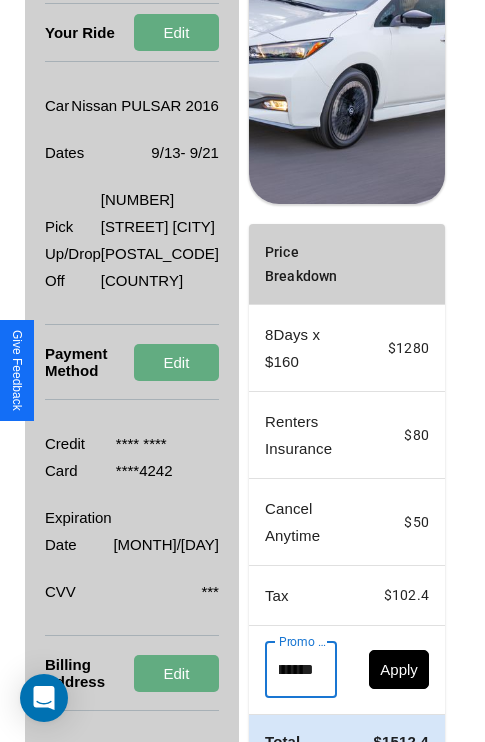 scroll, scrollTop: 0, scrollLeft: 71, axis: horizontal 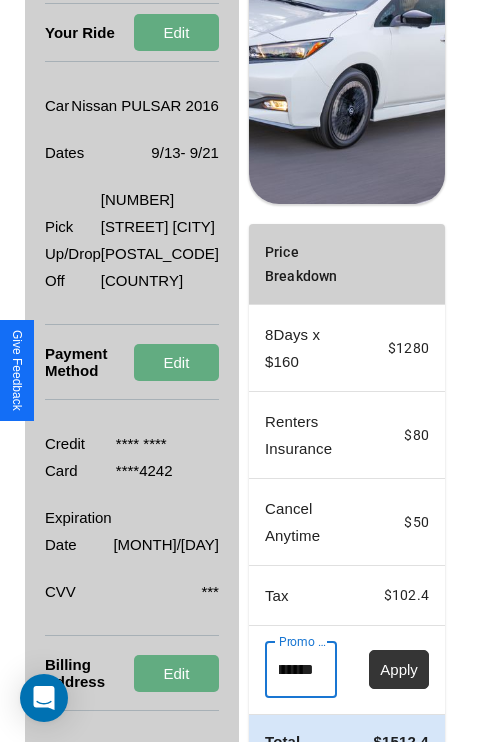 type on "**********" 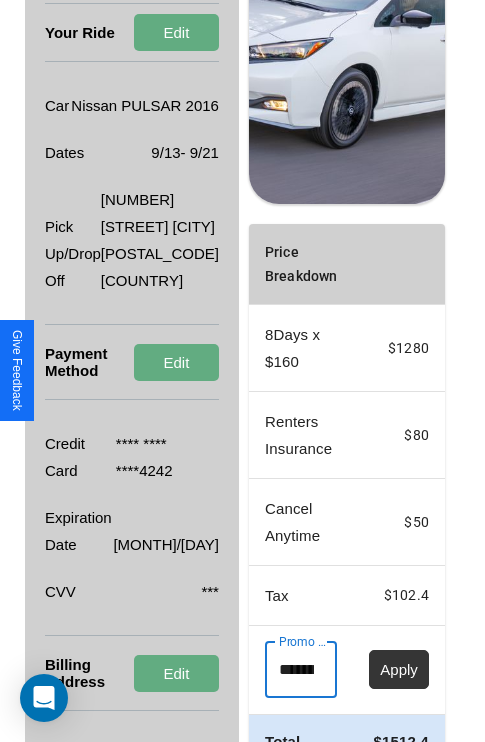 click on "Apply" at bounding box center (399, 669) 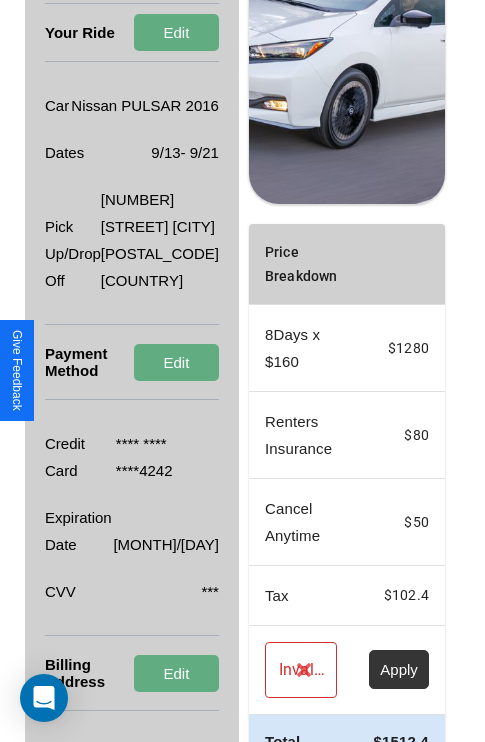 scroll, scrollTop: 482, scrollLeft: 72, axis: both 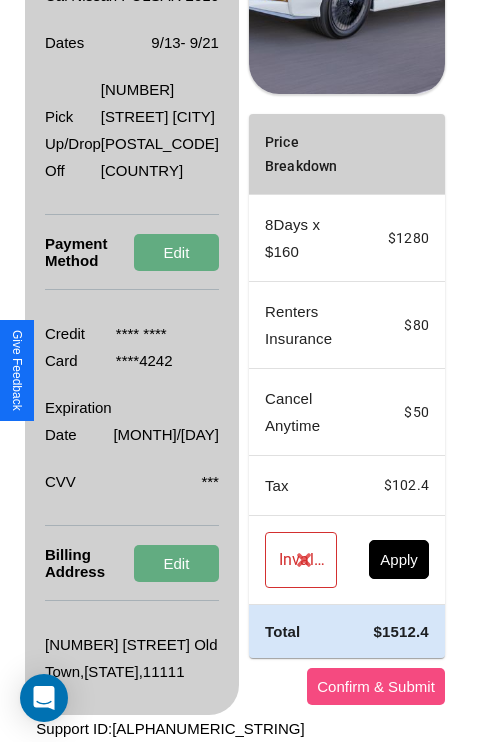 click on "Confirm & Submit" at bounding box center [376, 686] 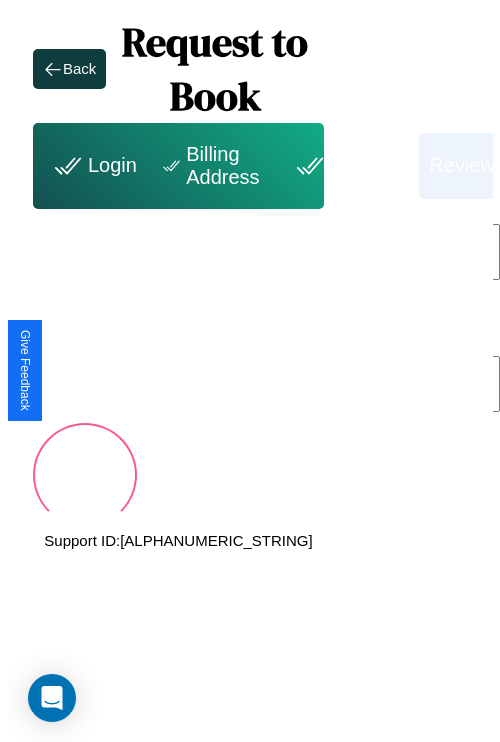 scroll, scrollTop: 0, scrollLeft: 72, axis: horizontal 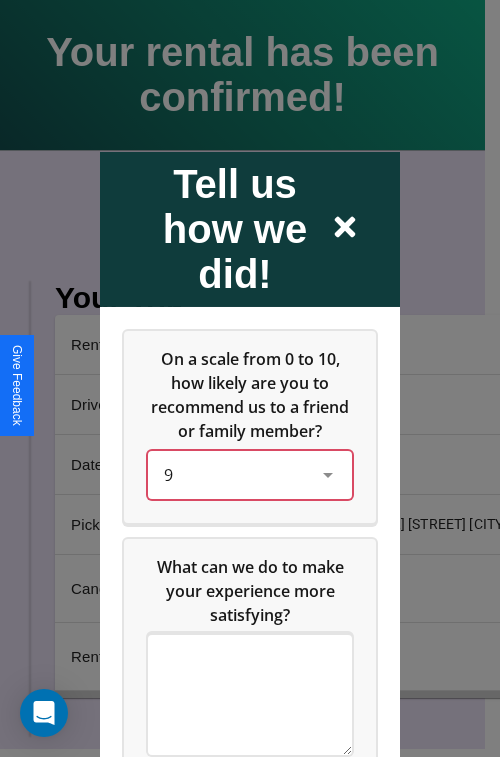 click on "9" at bounding box center (234, 474) 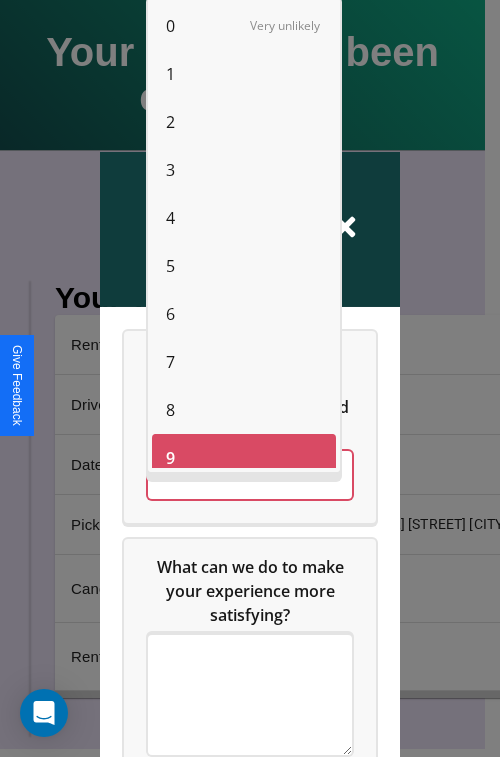 scroll, scrollTop: 14, scrollLeft: 0, axis: vertical 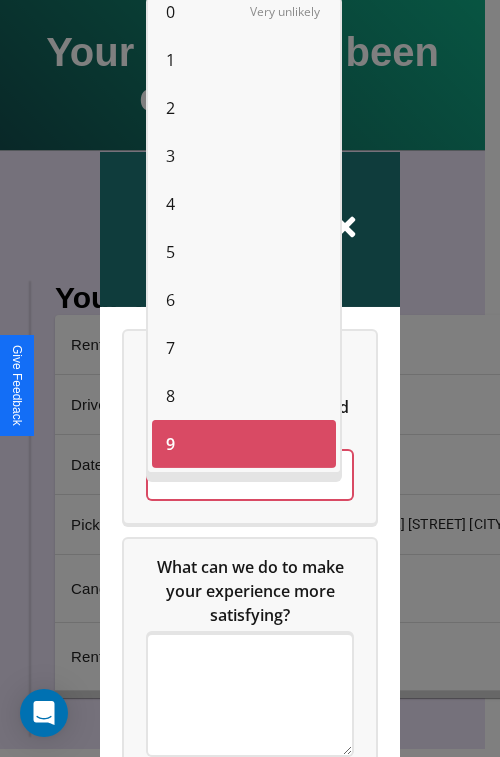 click on "4" at bounding box center (170, 204) 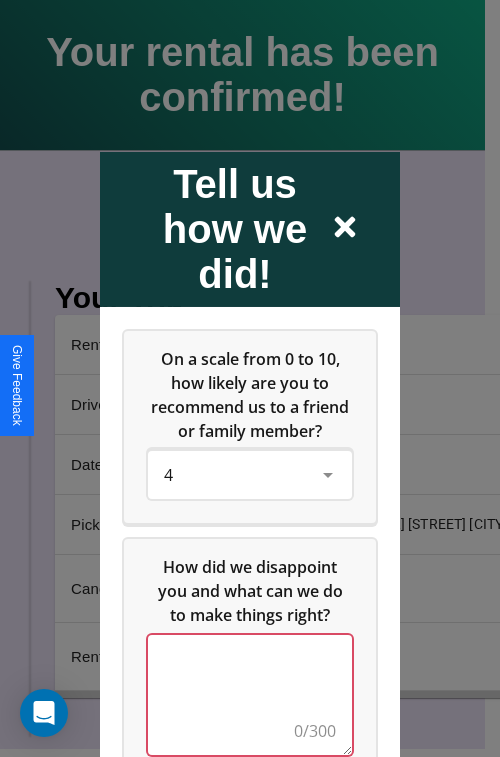 click at bounding box center (250, 694) 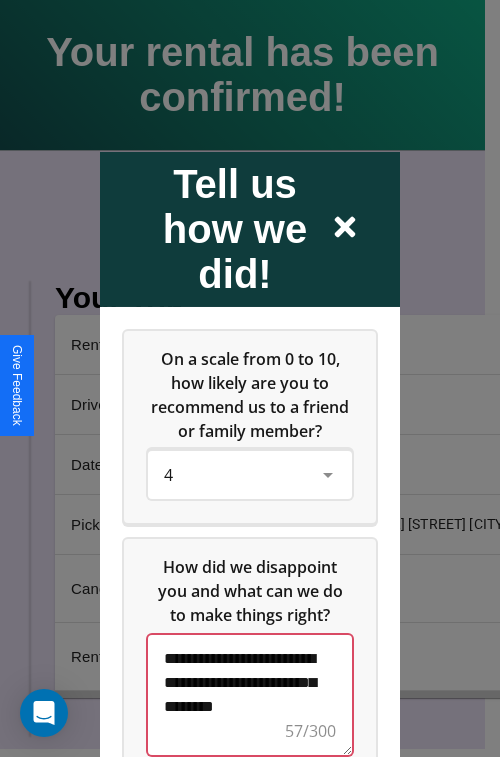 scroll, scrollTop: 5, scrollLeft: 0, axis: vertical 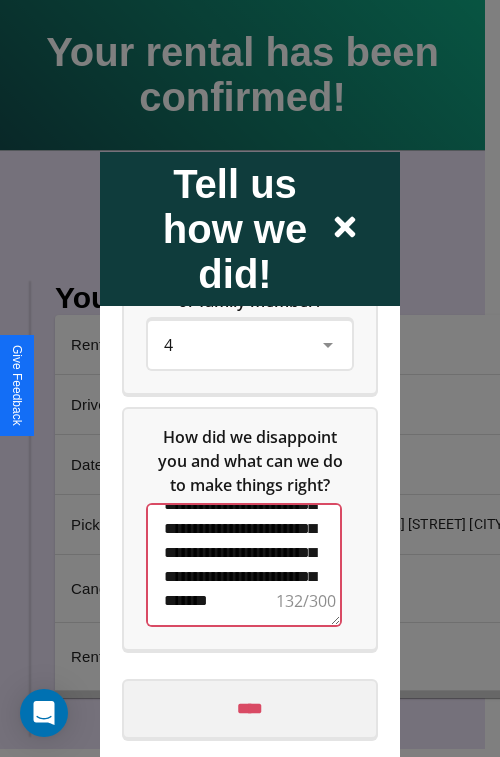 type on "**********" 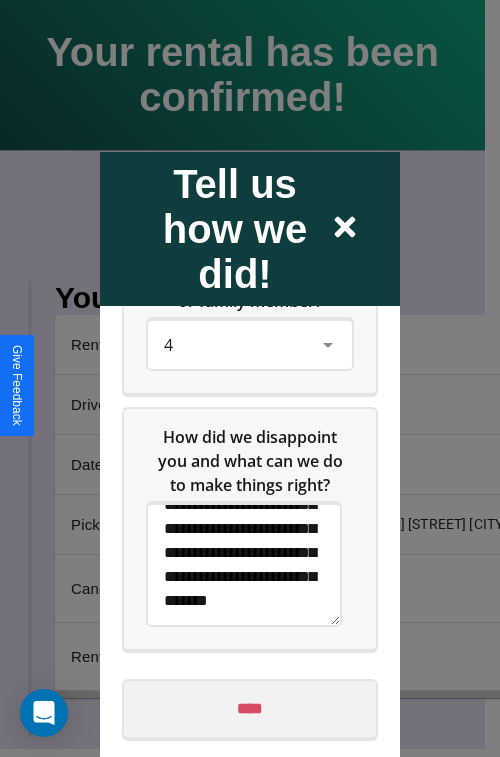 click on "****" at bounding box center (250, 708) 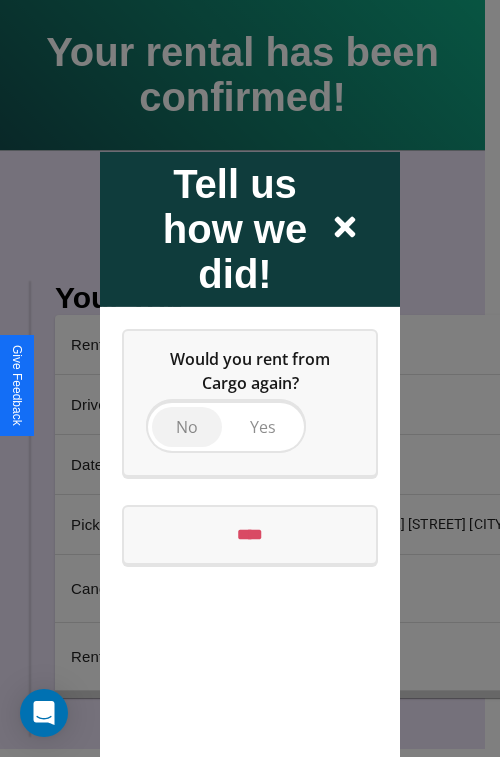 click on "No" at bounding box center (187, 426) 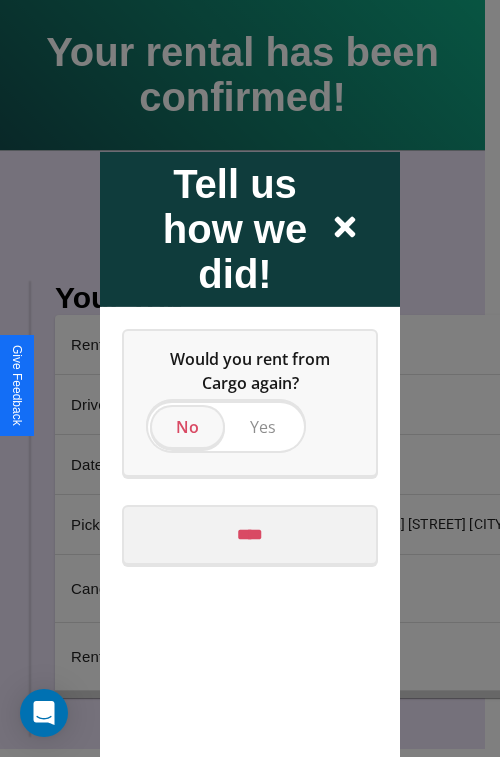 click on "****" at bounding box center [250, 534] 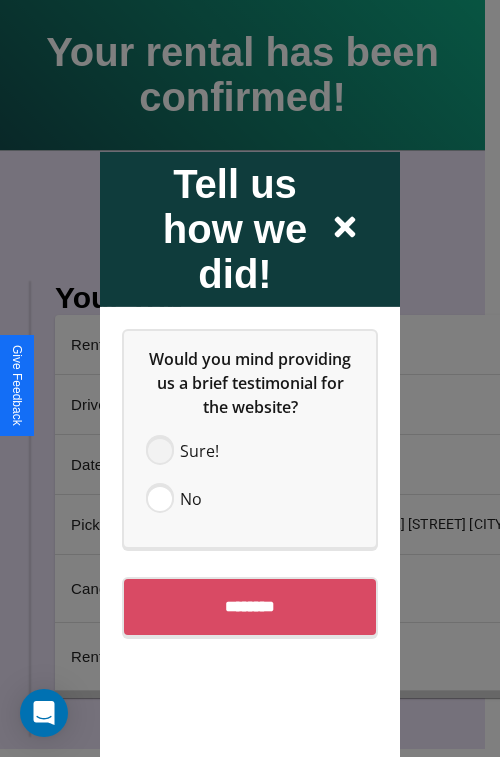 click at bounding box center (160, 450) 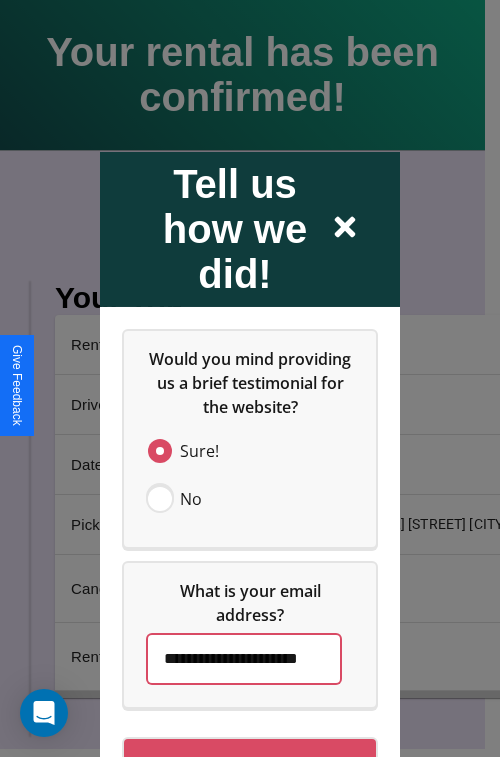 scroll, scrollTop: 0, scrollLeft: 46, axis: horizontal 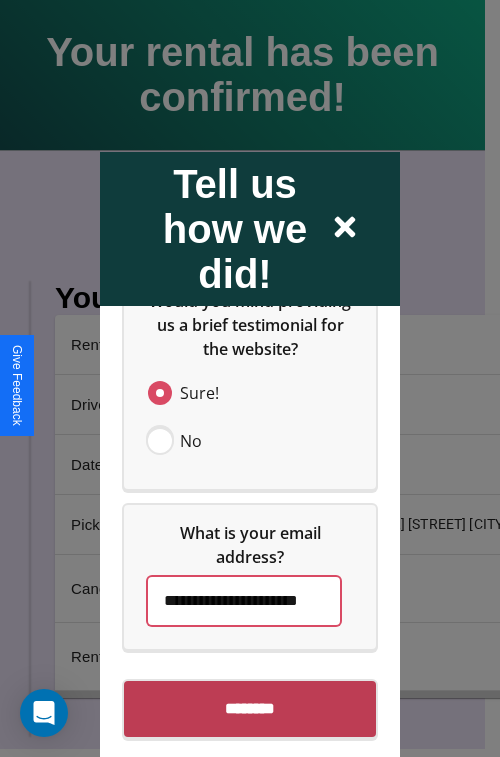 type on "**********" 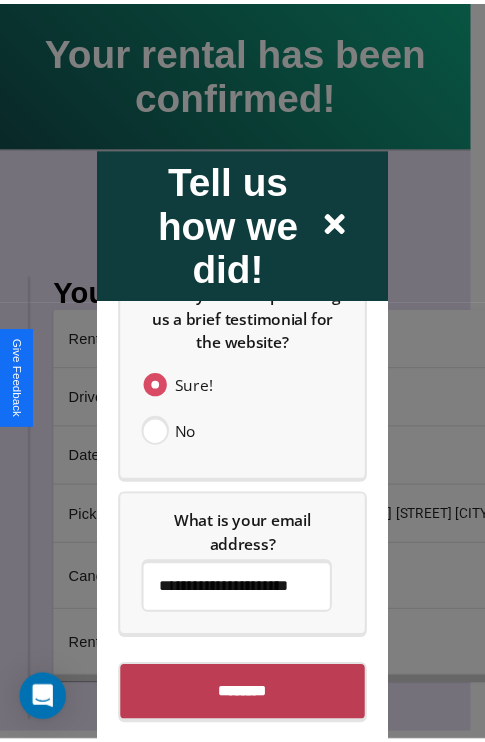 scroll, scrollTop: 0, scrollLeft: 0, axis: both 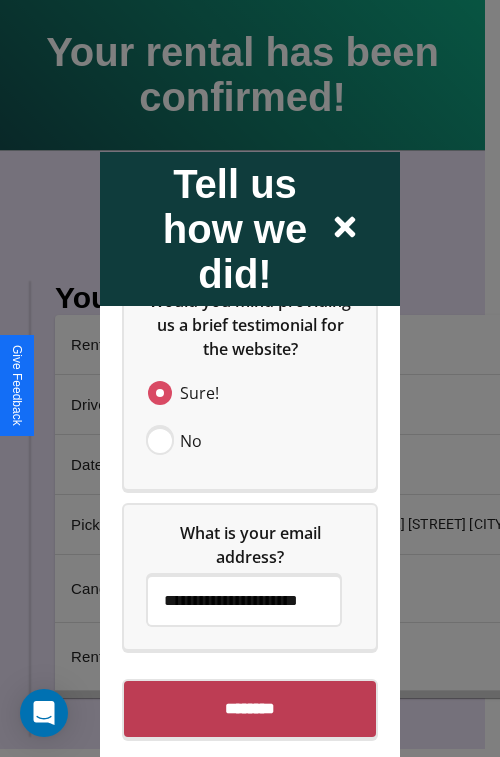 click on "********" at bounding box center [250, 708] 